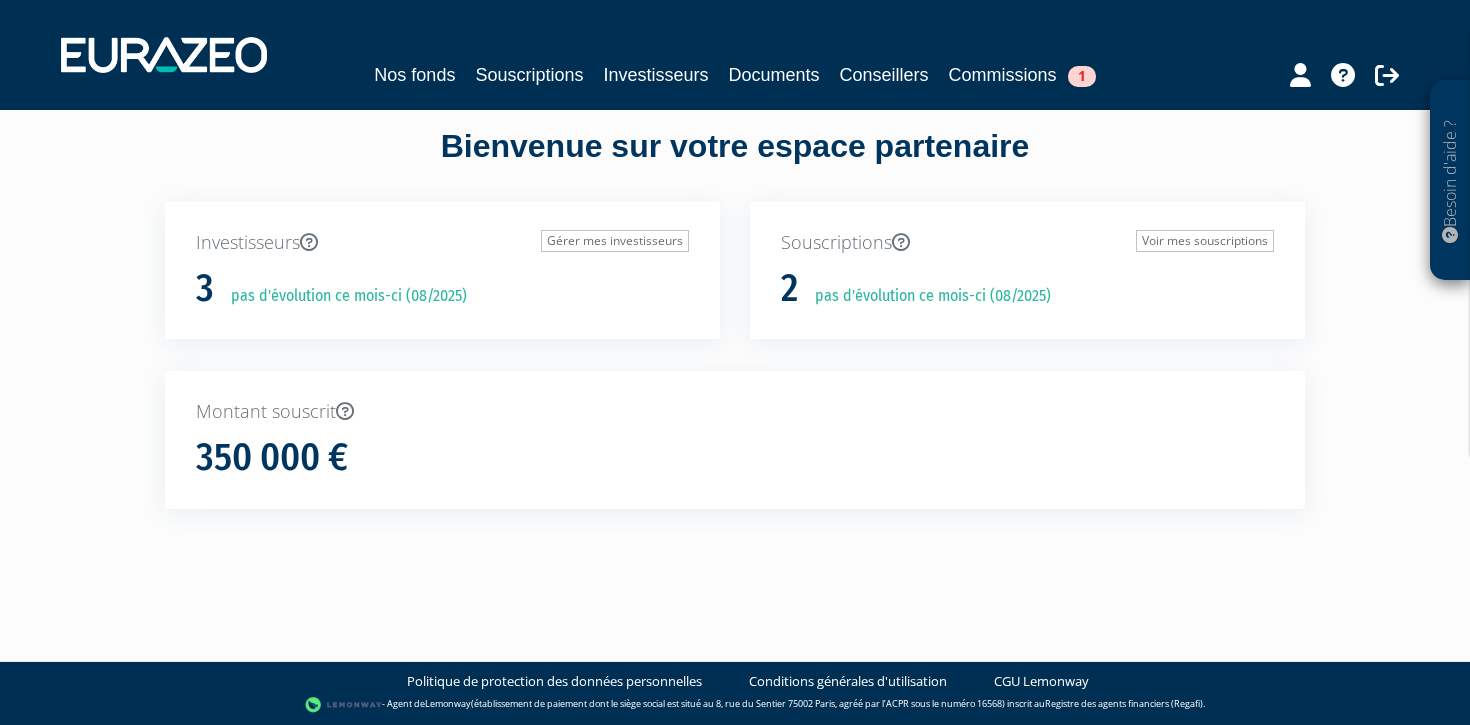 scroll, scrollTop: 0, scrollLeft: 0, axis: both 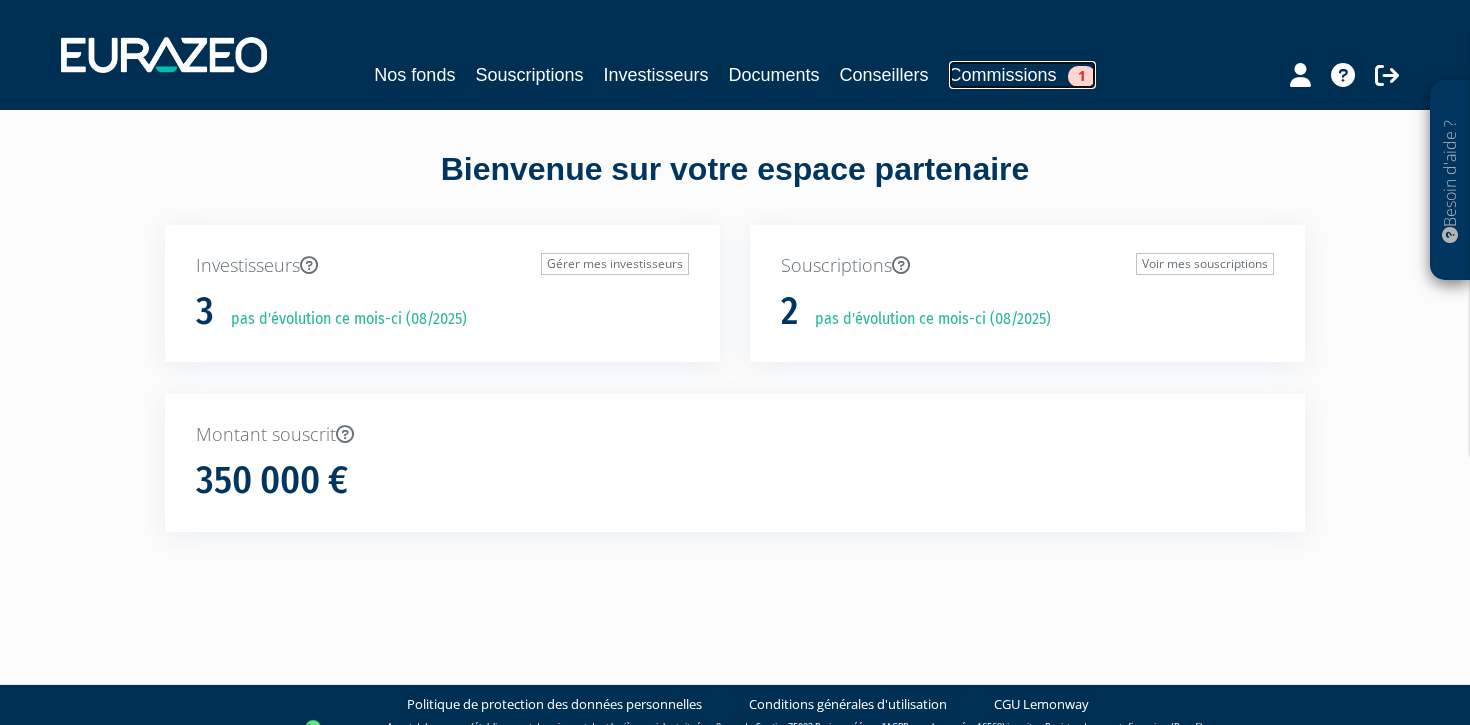 click on "Commissions  1" at bounding box center (1022, 75) 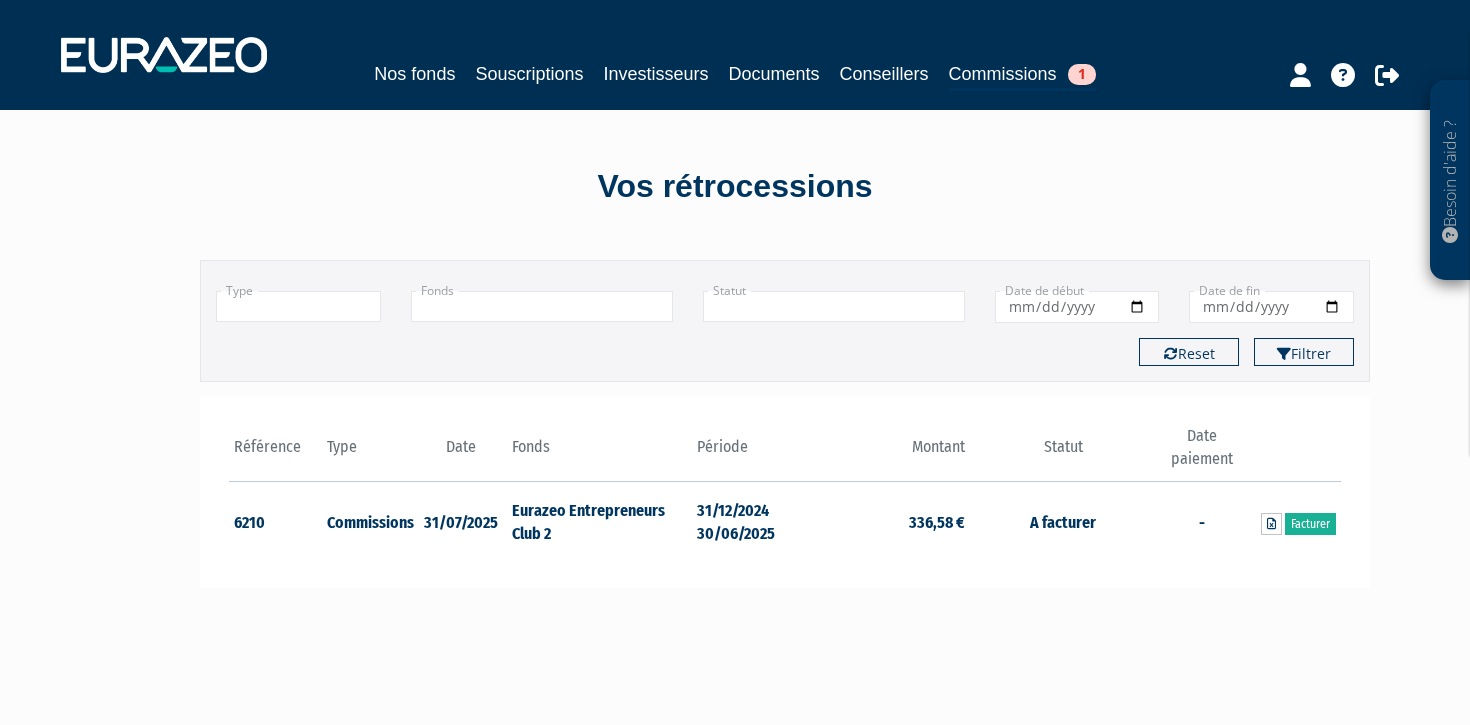 scroll, scrollTop: 0, scrollLeft: 0, axis: both 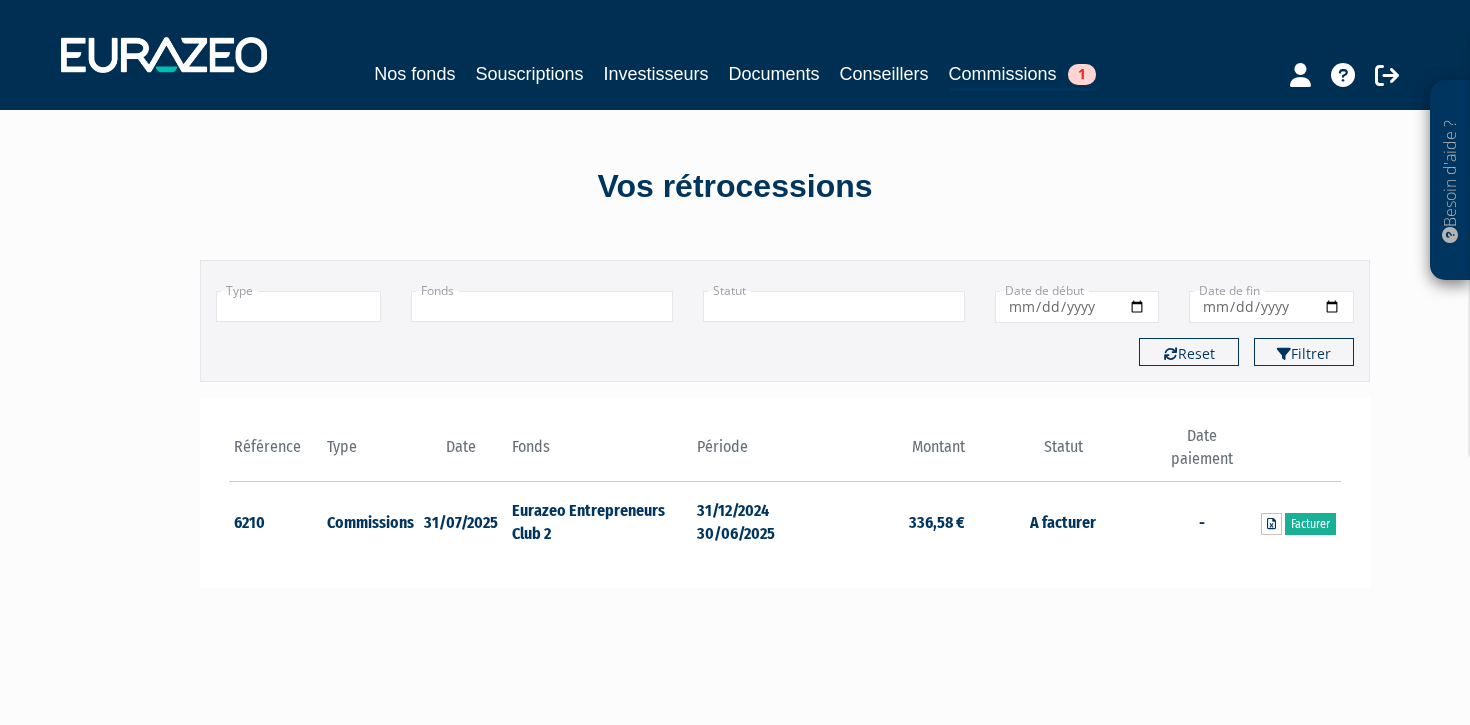 click on "Commissions" at bounding box center (368, 521) 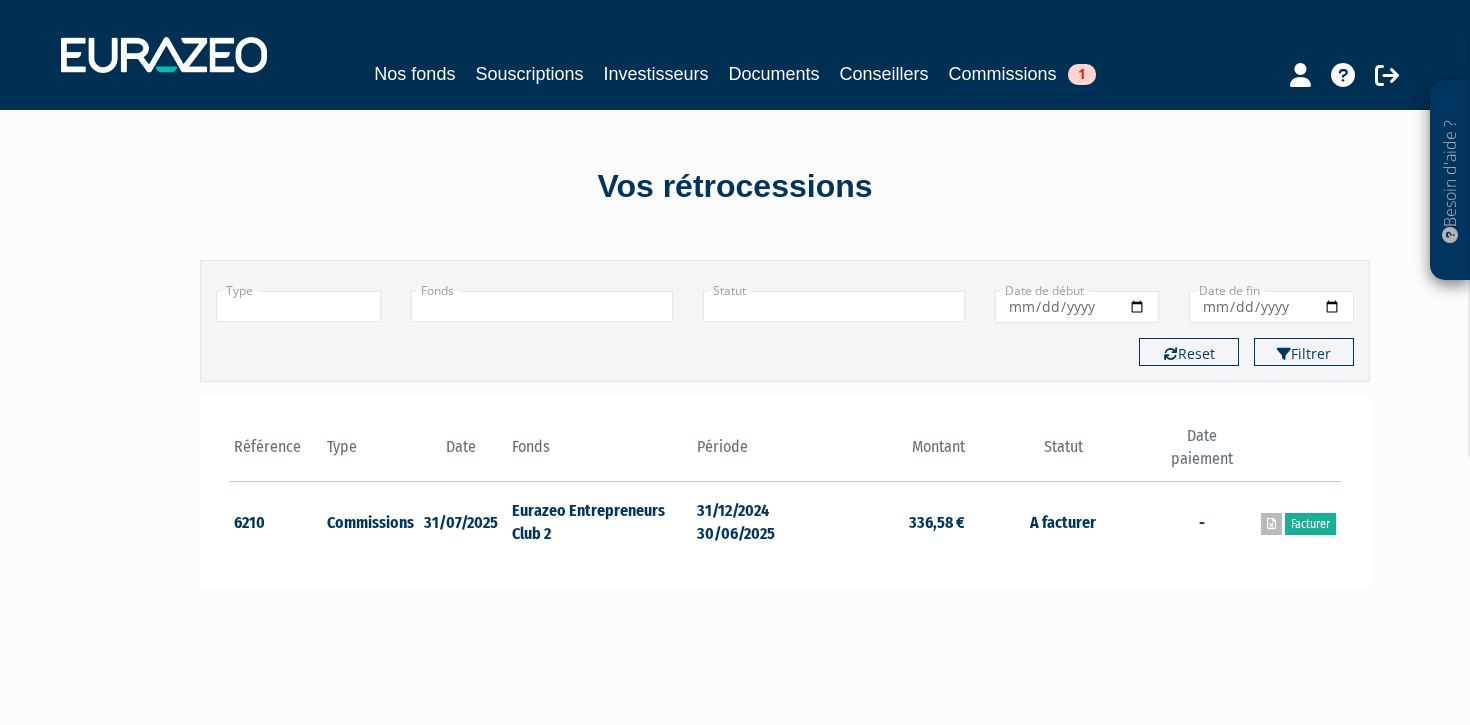 click at bounding box center [1271, 524] 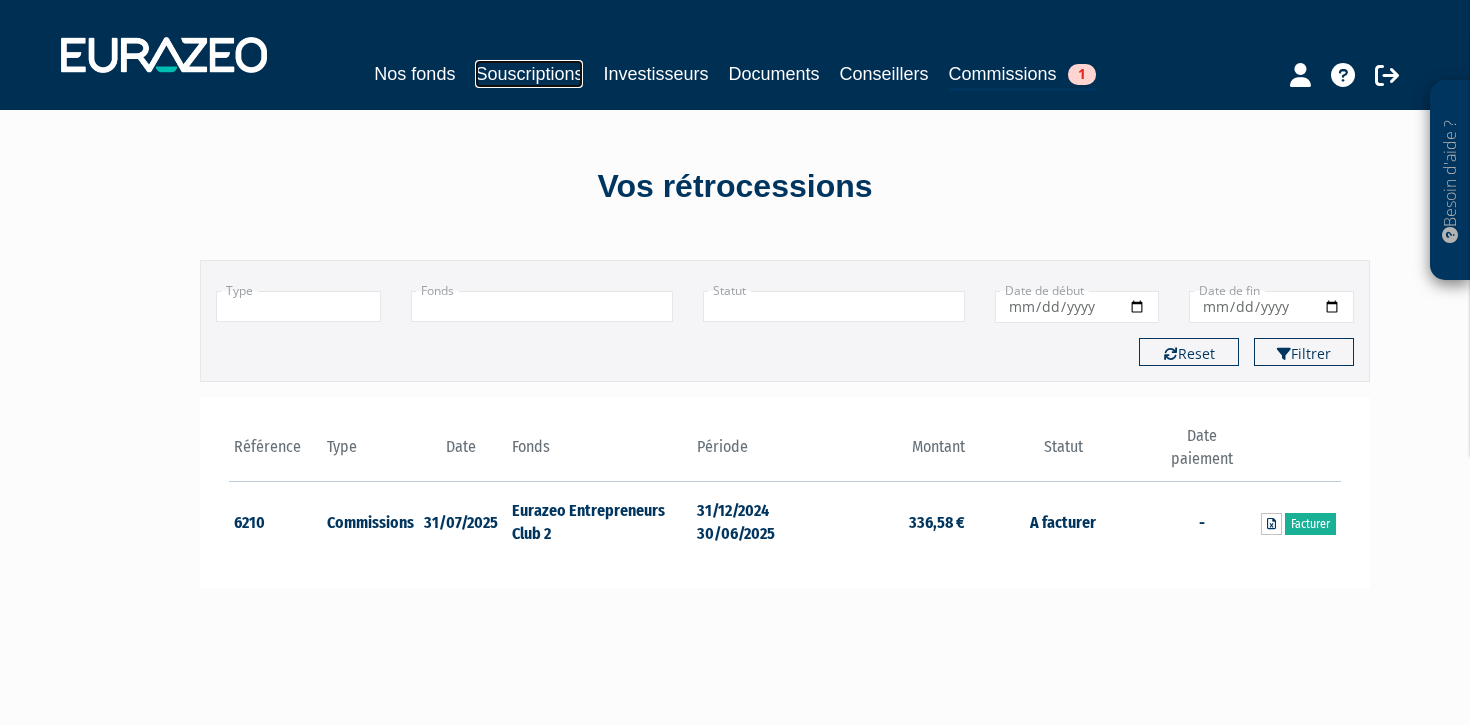 click on "Souscriptions" at bounding box center (529, 74) 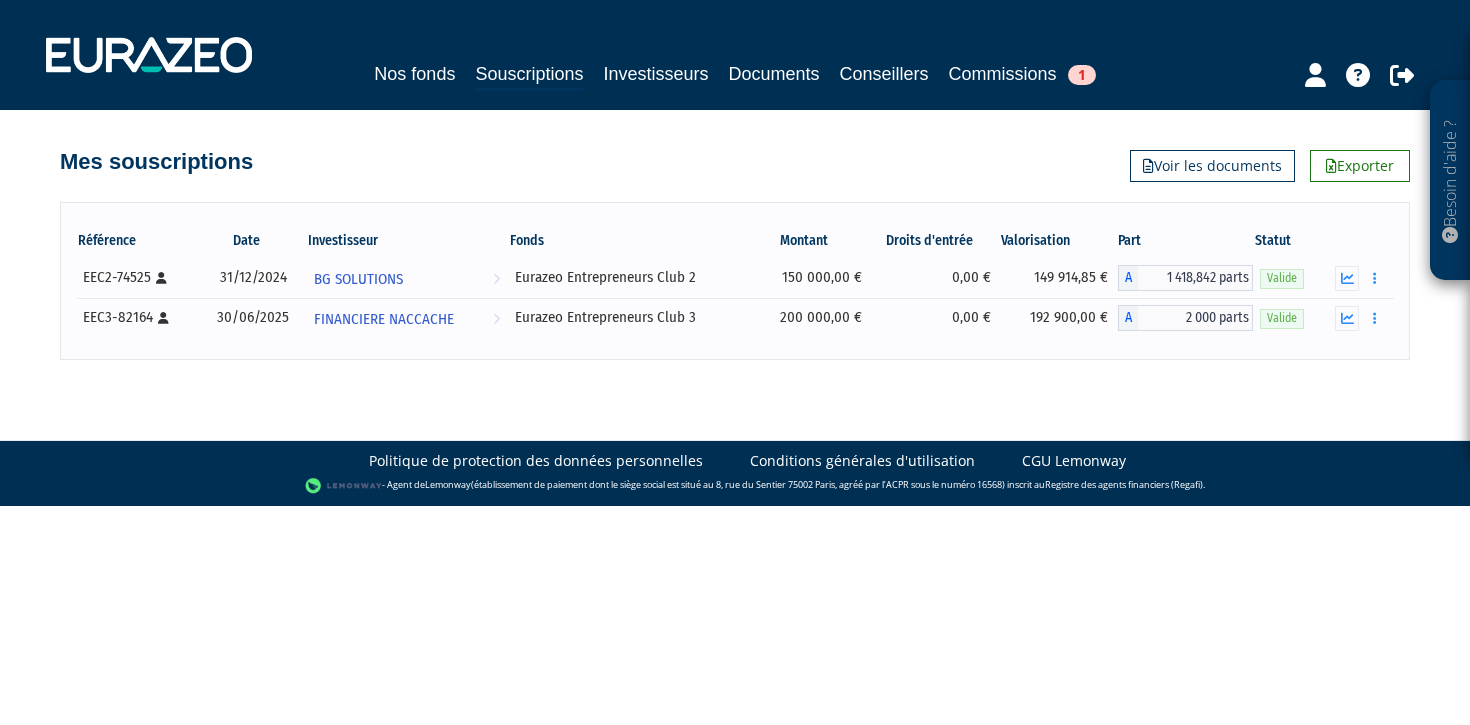 scroll, scrollTop: 0, scrollLeft: 0, axis: both 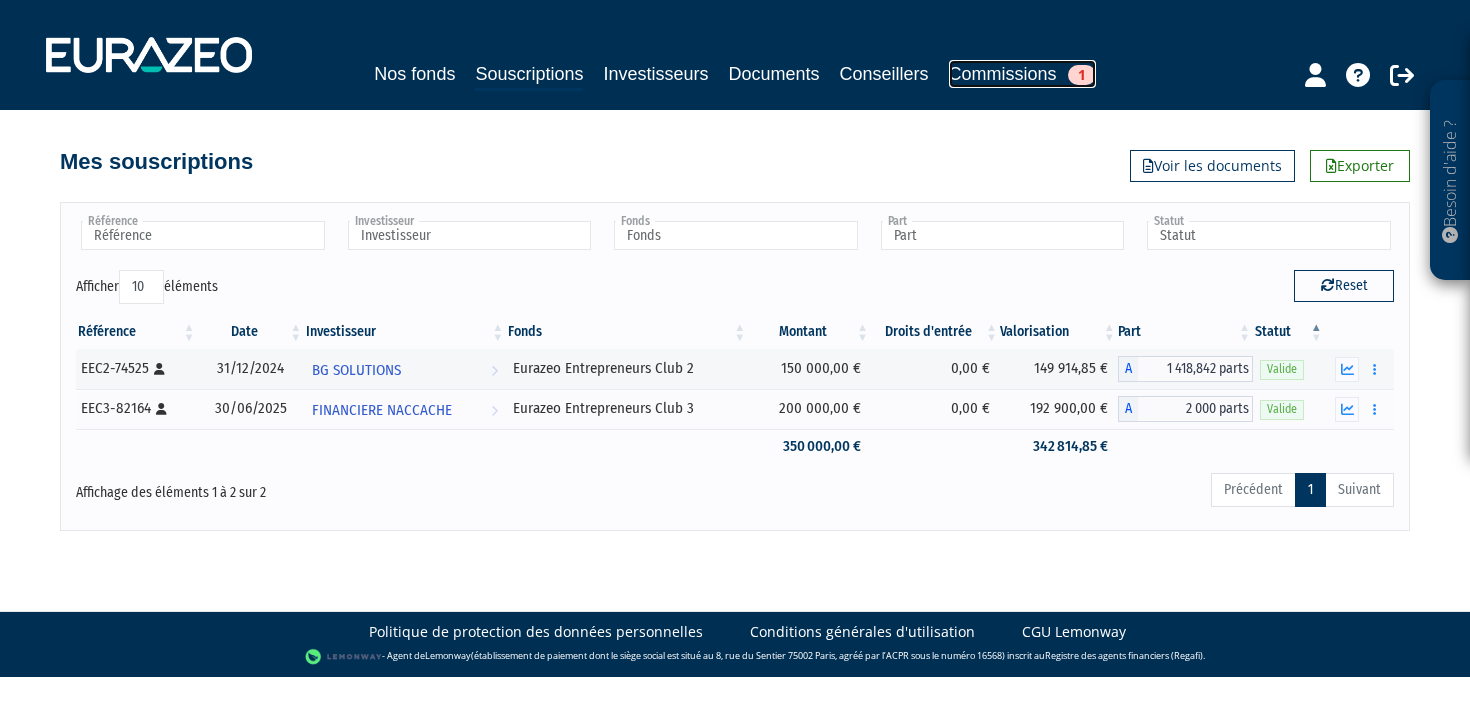 click on "Commissions  1" at bounding box center [1022, 74] 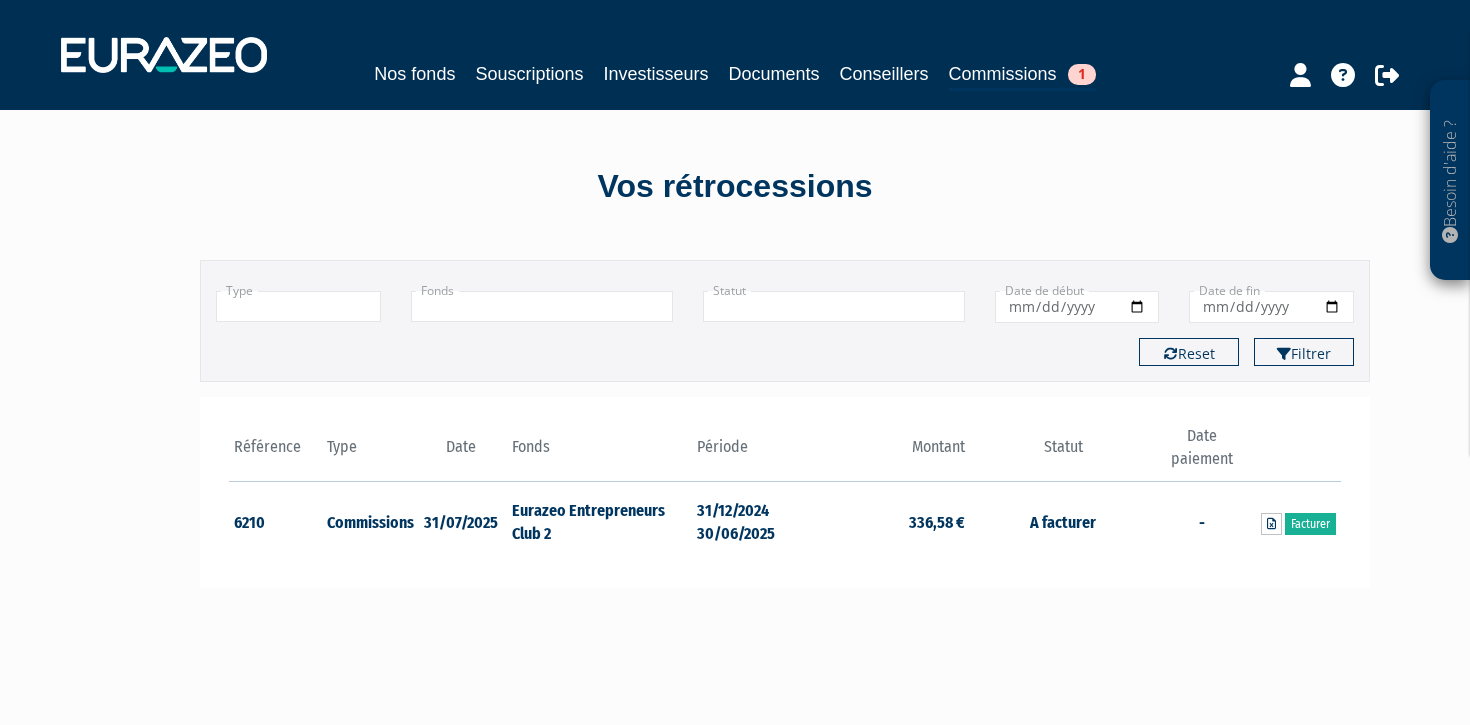 scroll, scrollTop: 0, scrollLeft: 0, axis: both 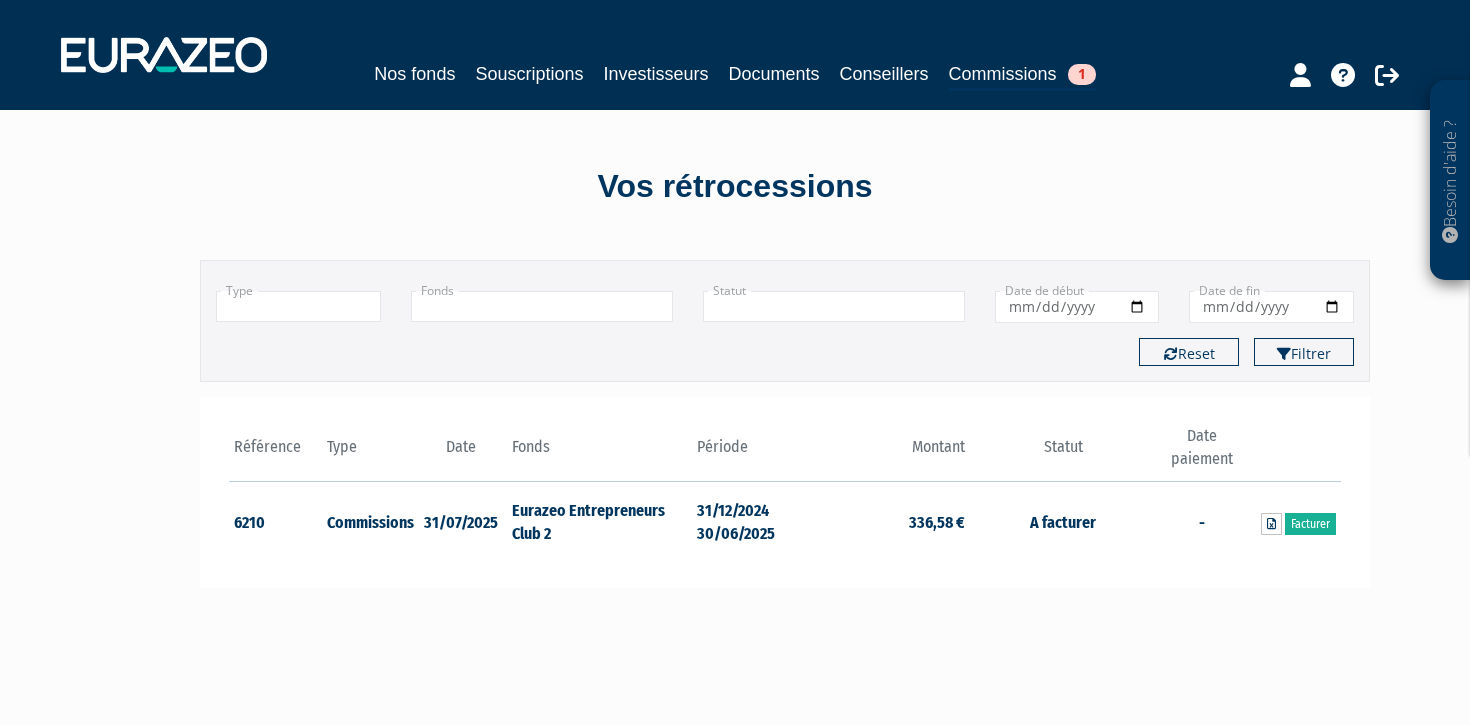 click on "Date de début" at bounding box center (1077, 307) 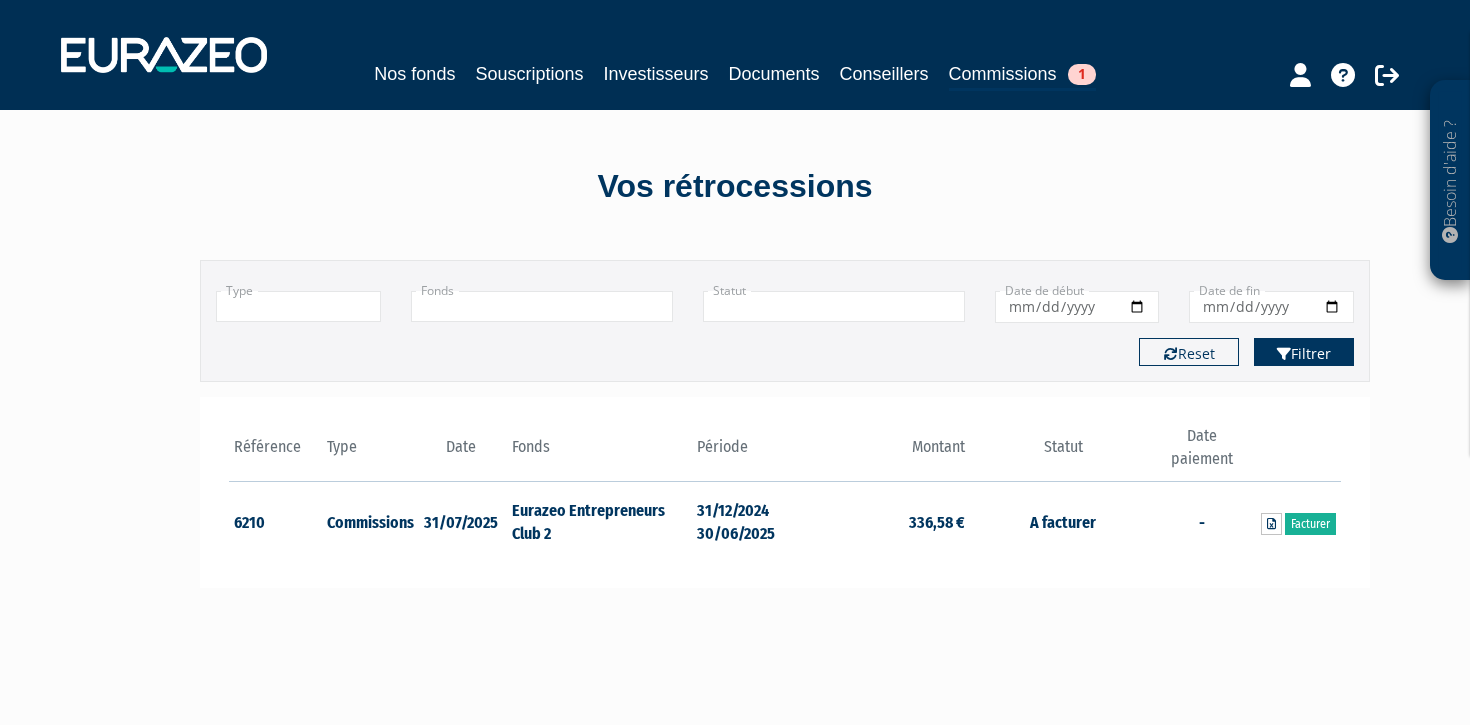 click on "Filtrer" at bounding box center [1304, 352] 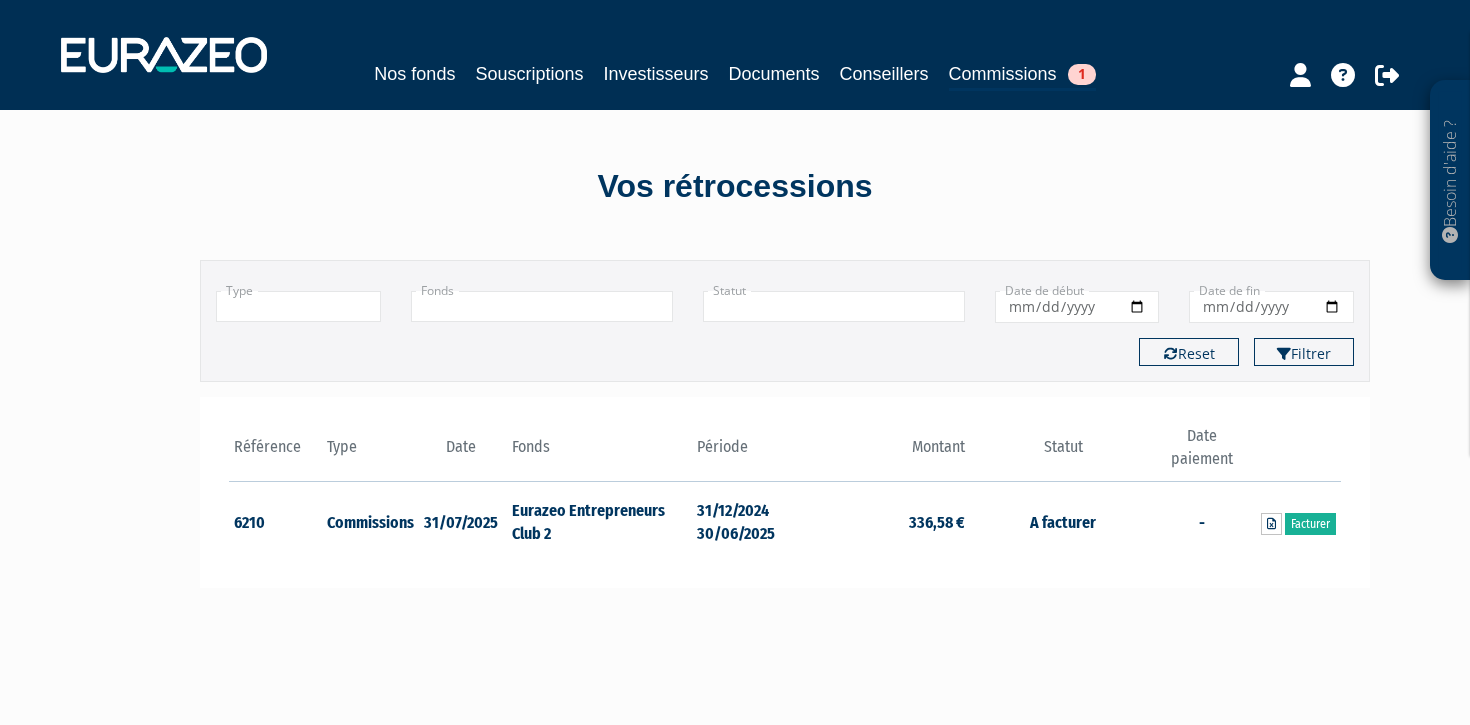 scroll, scrollTop: 0, scrollLeft: 0, axis: both 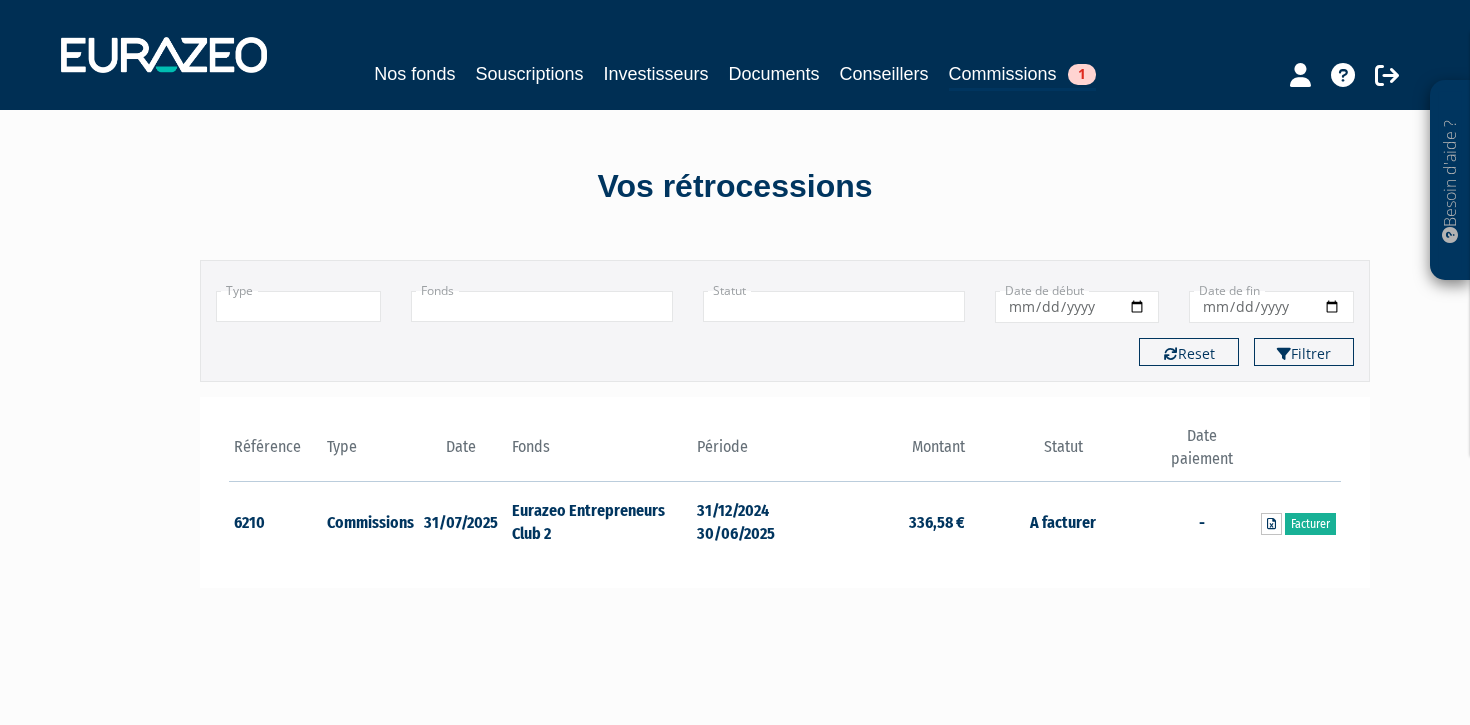 type 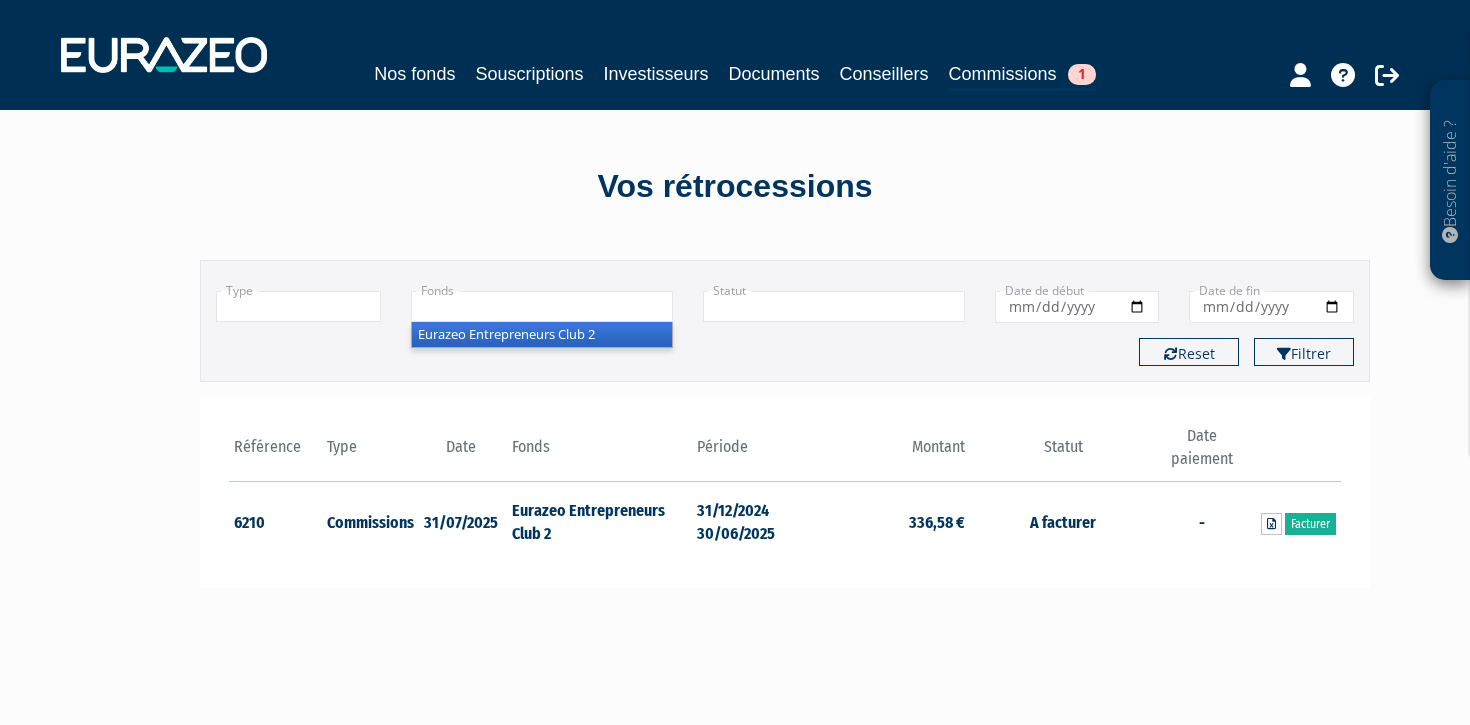 click at bounding box center [542, 306] 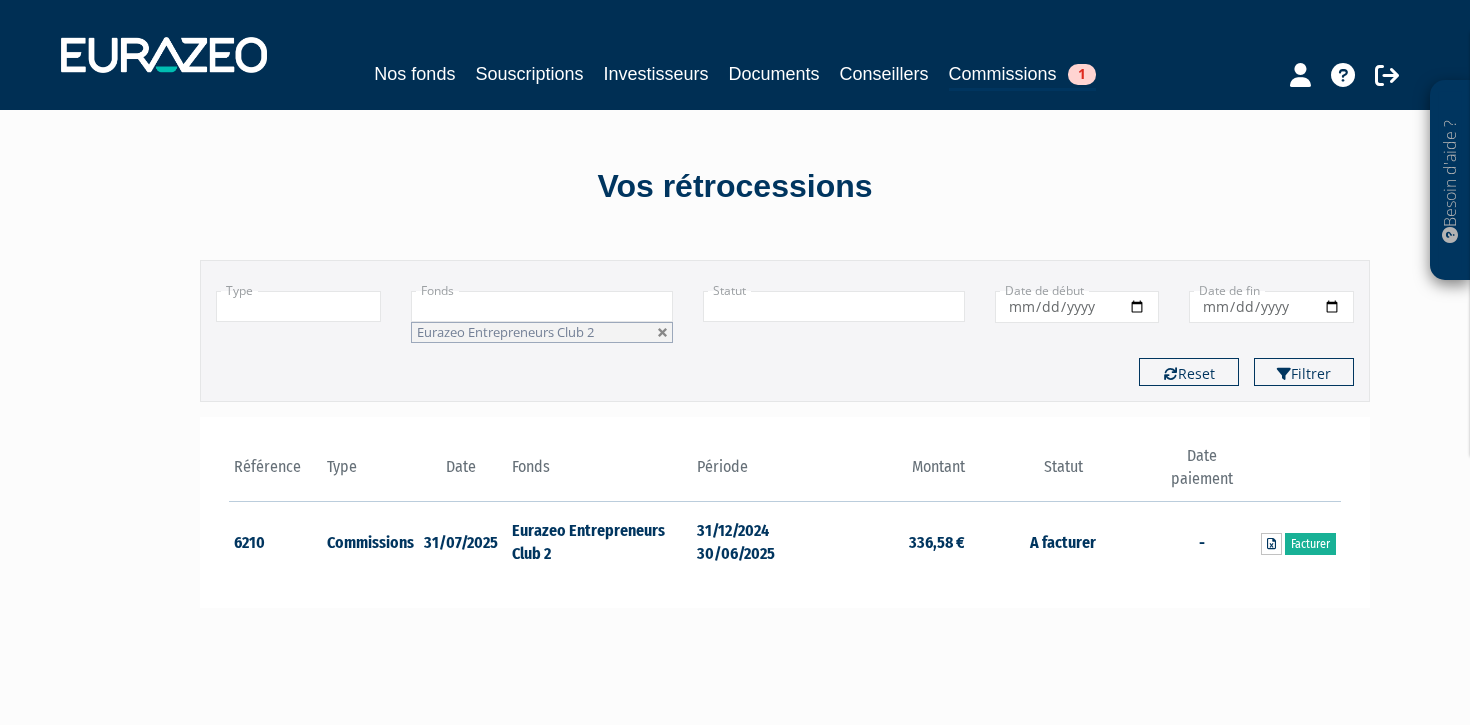 type 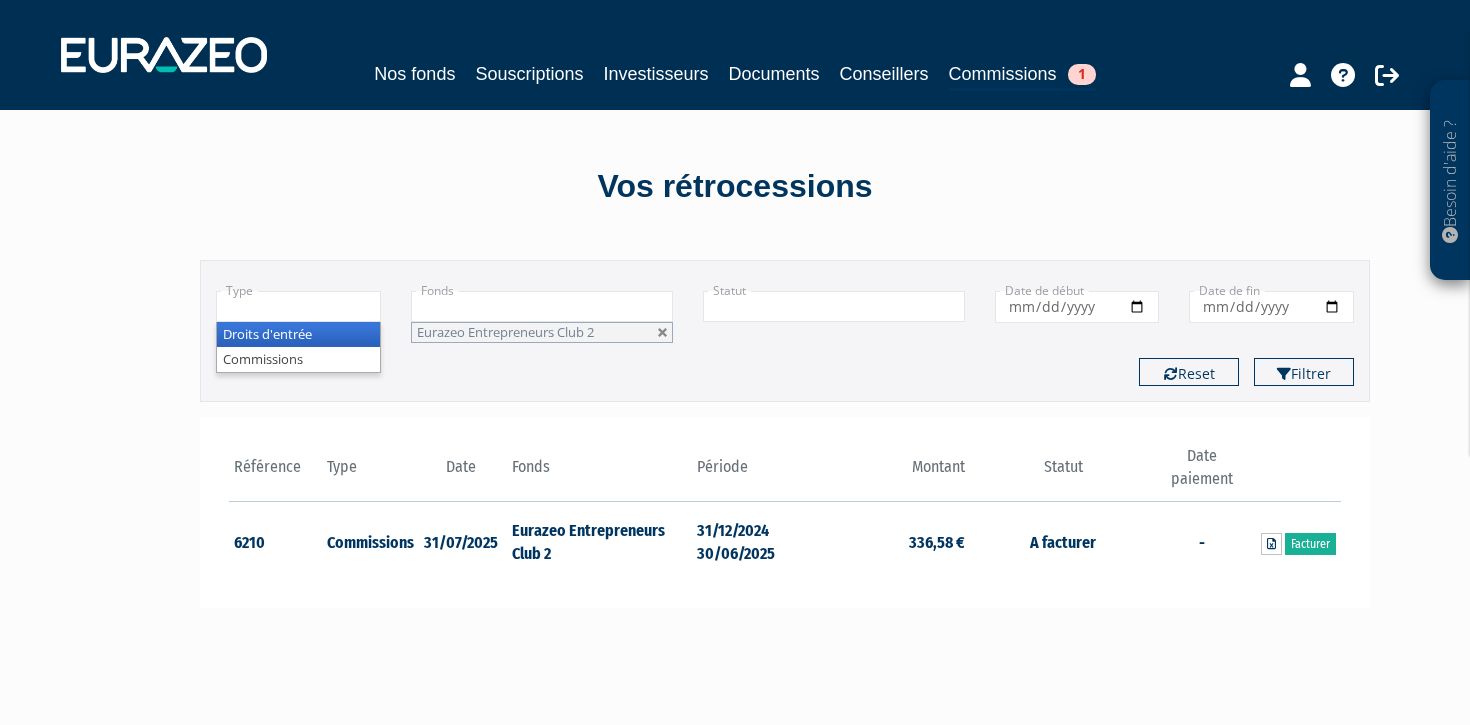 click at bounding box center [298, 306] 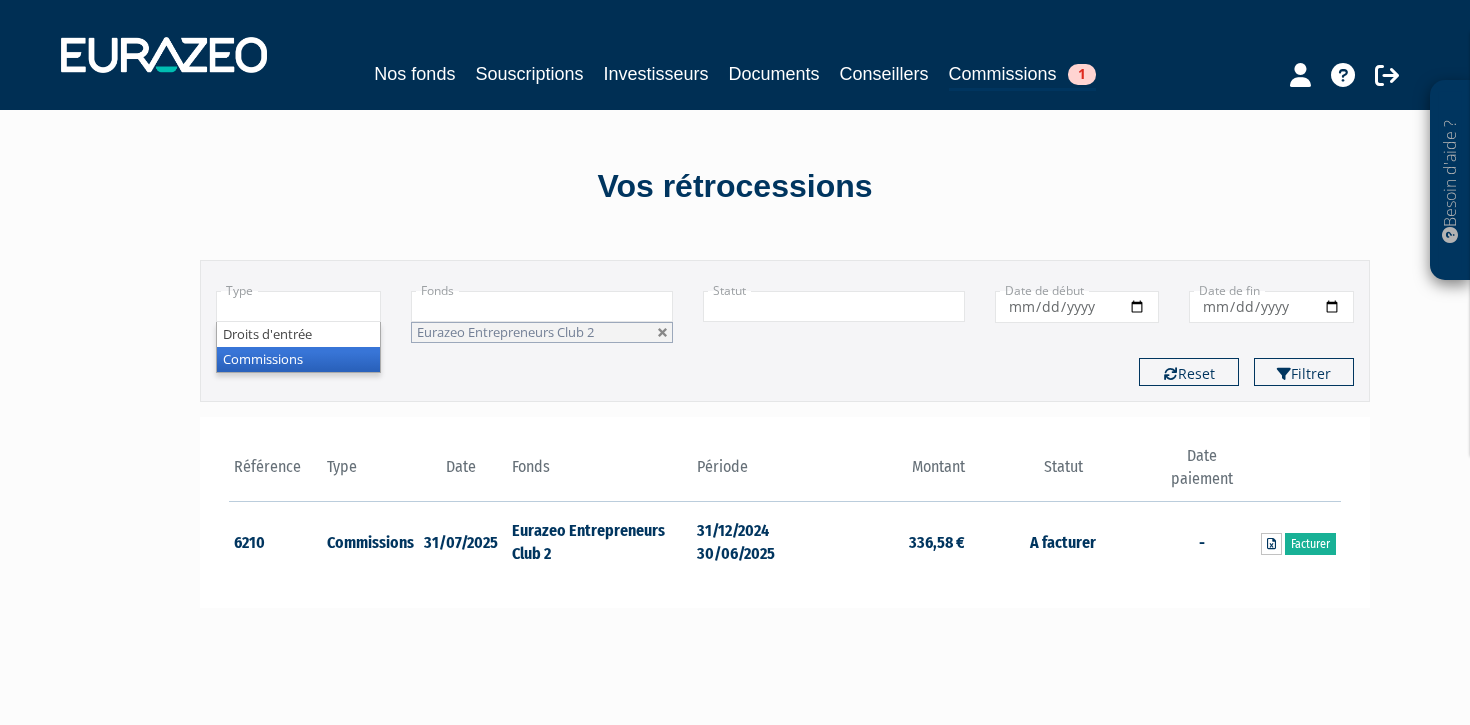 click on "Commissions" at bounding box center [298, 359] 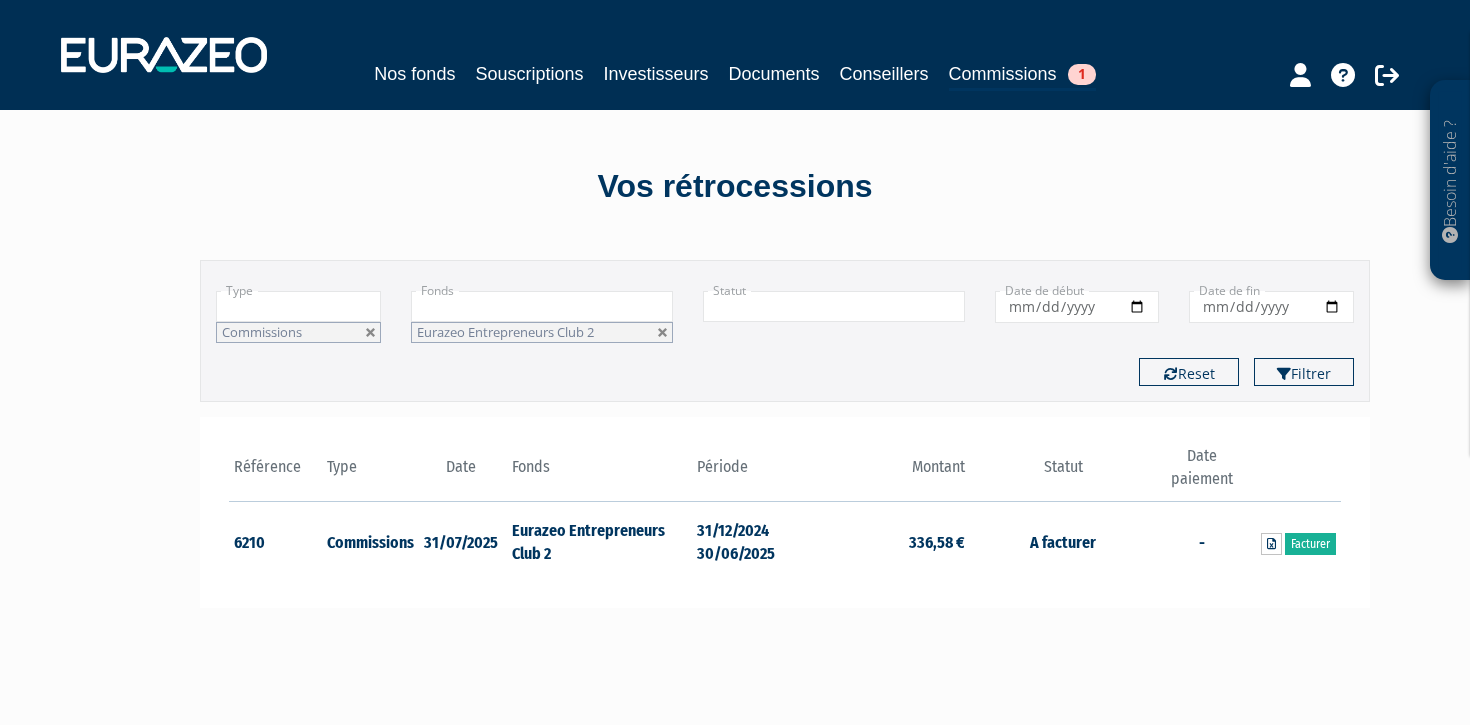 type 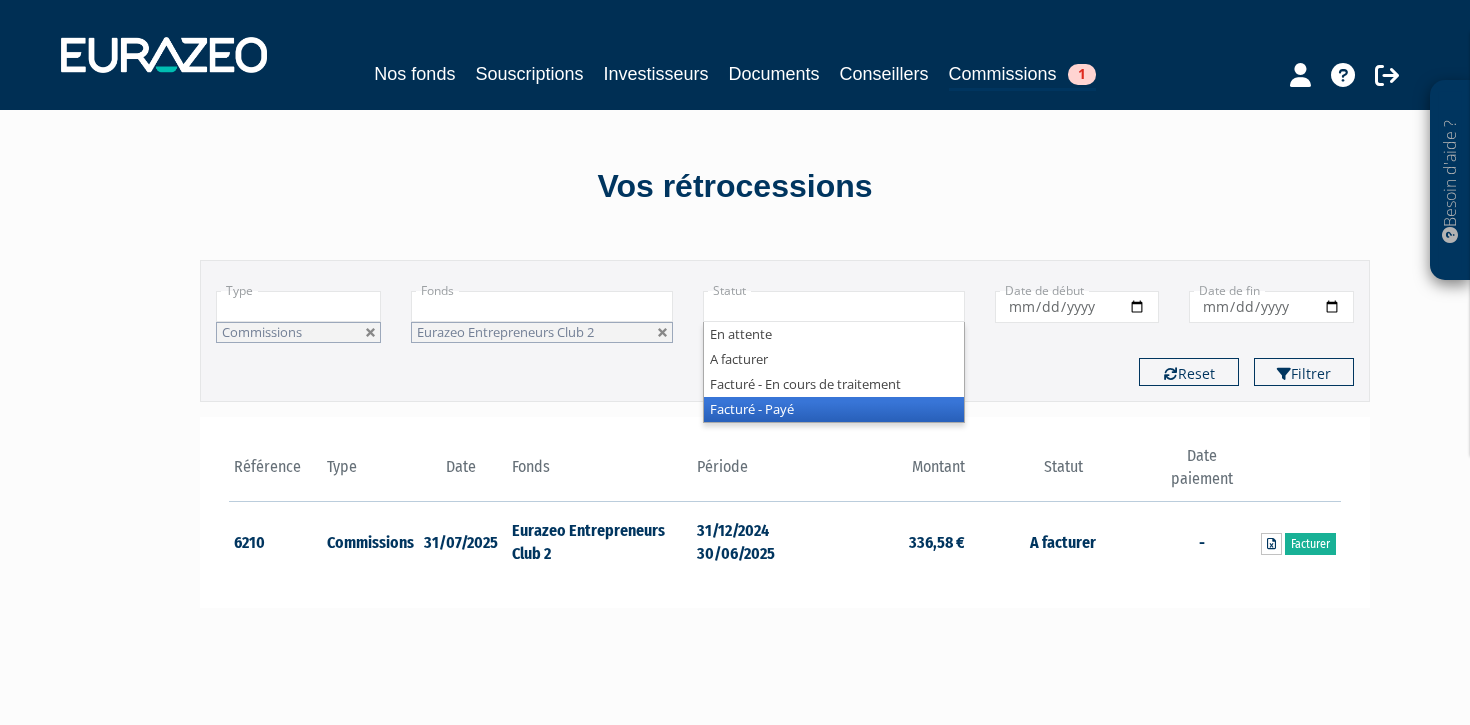 click on "Facturé - Payé" at bounding box center [834, 409] 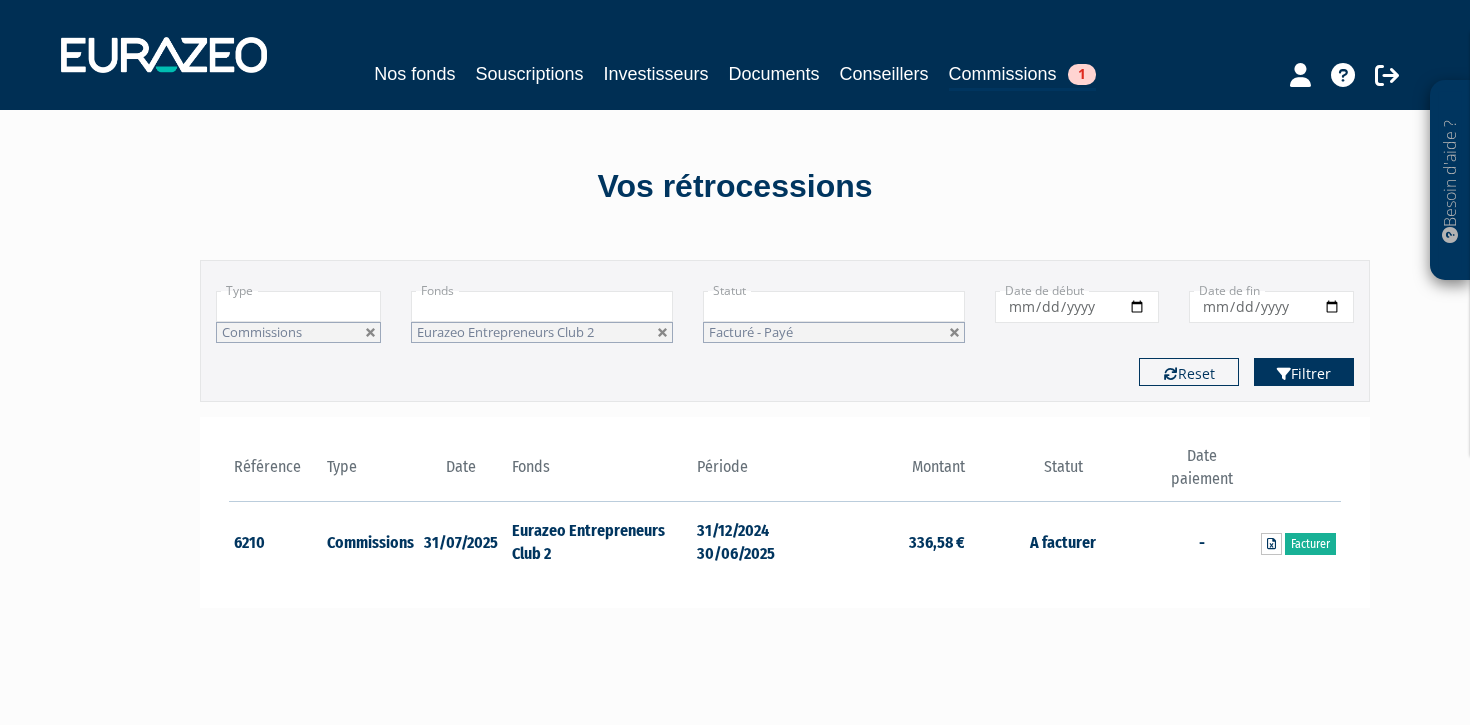 click on "Filtrer" at bounding box center [1304, 372] 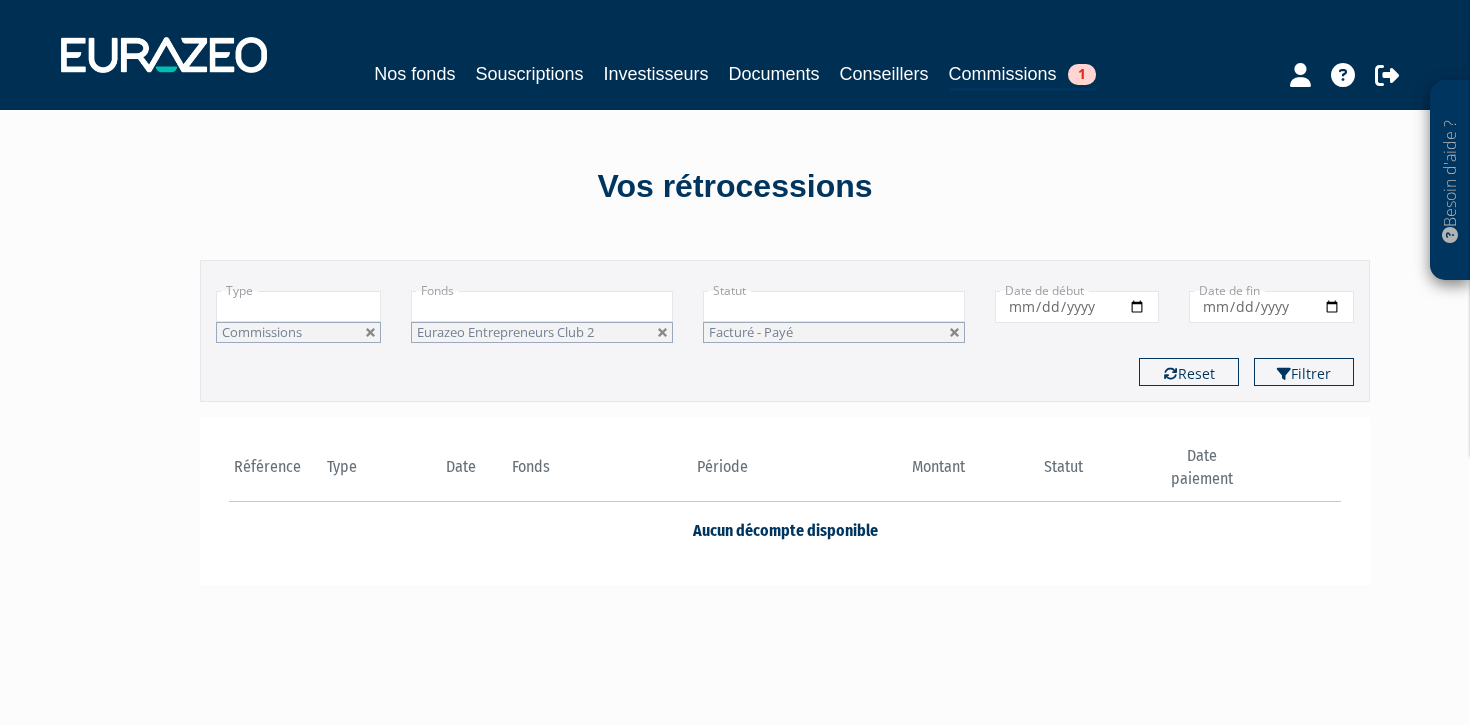 scroll, scrollTop: 0, scrollLeft: 0, axis: both 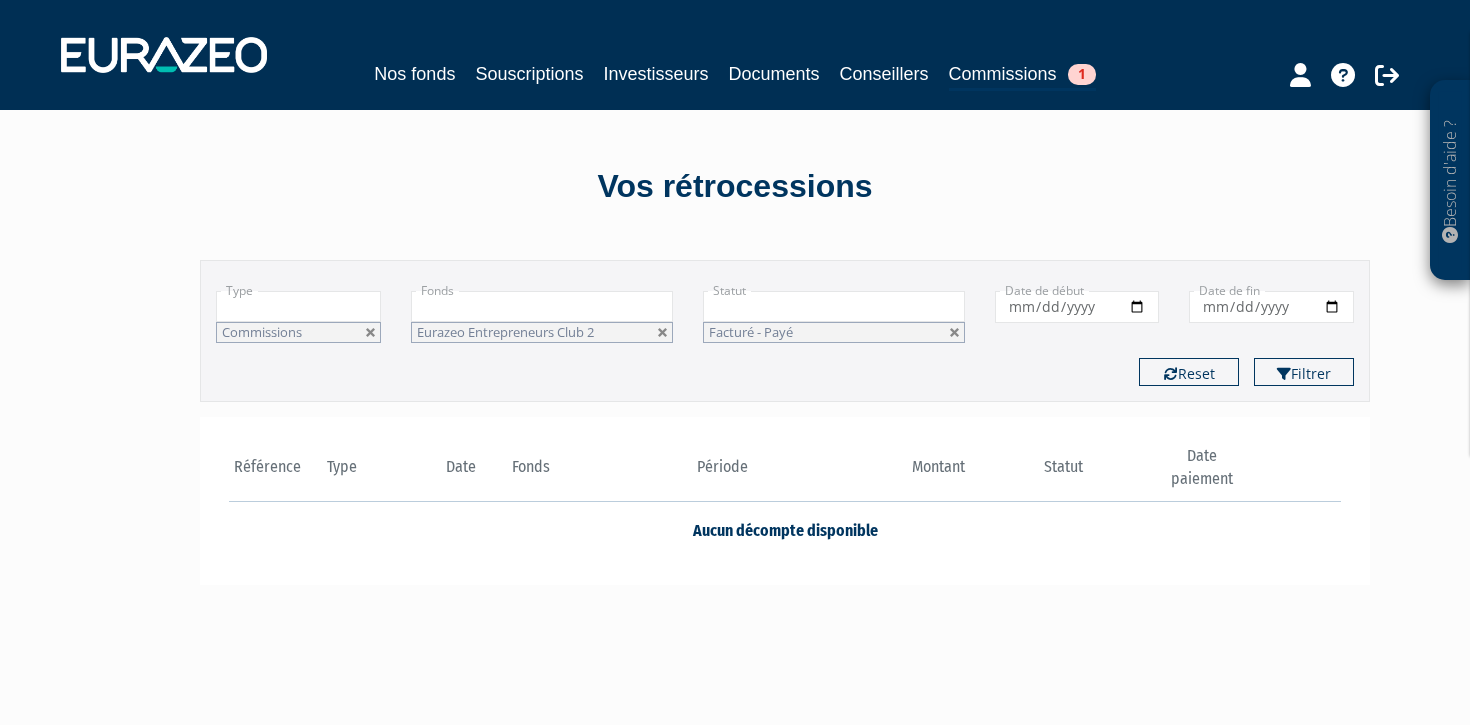 click on "[DATE]" at bounding box center [1077, 307] 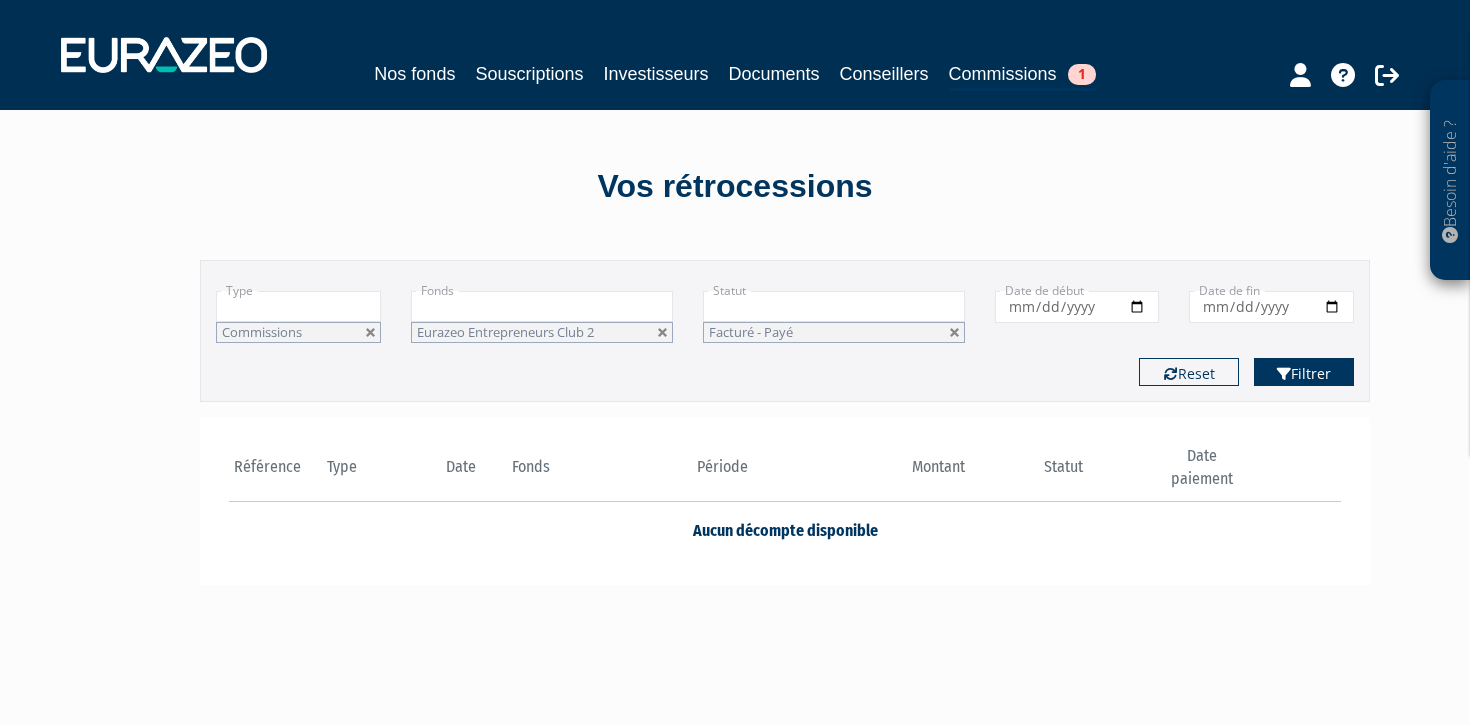 click on "Filtrer" at bounding box center (1304, 372) 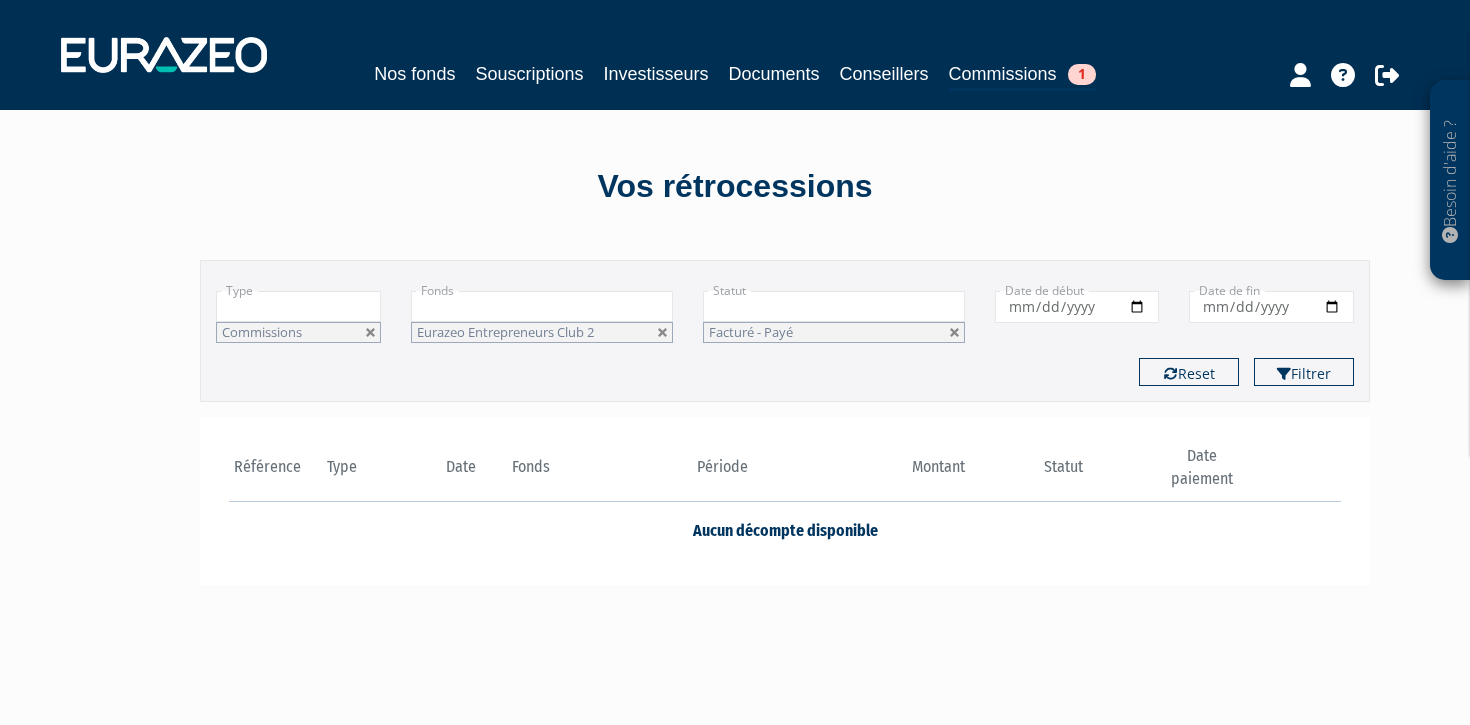 scroll, scrollTop: 0, scrollLeft: 0, axis: both 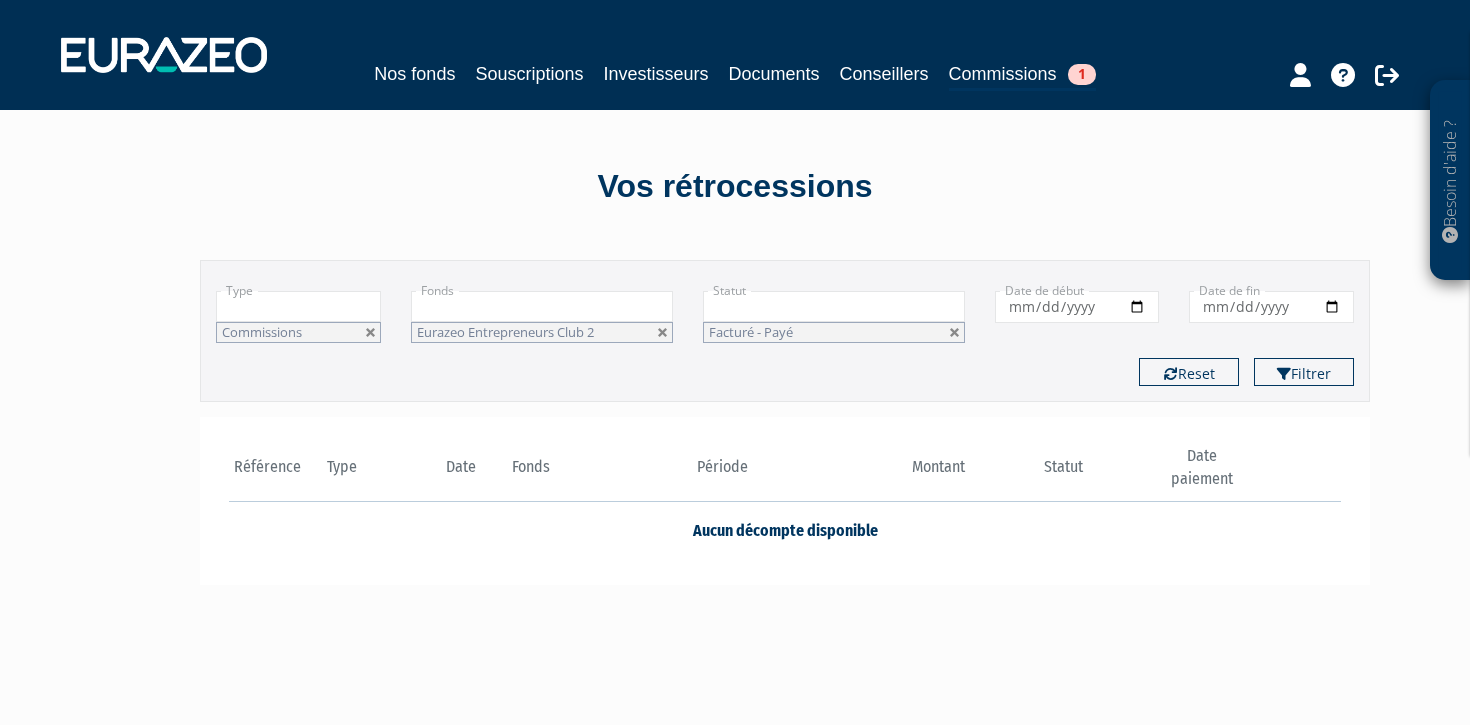 click on "Facturé - Payé" at bounding box center (834, 332) 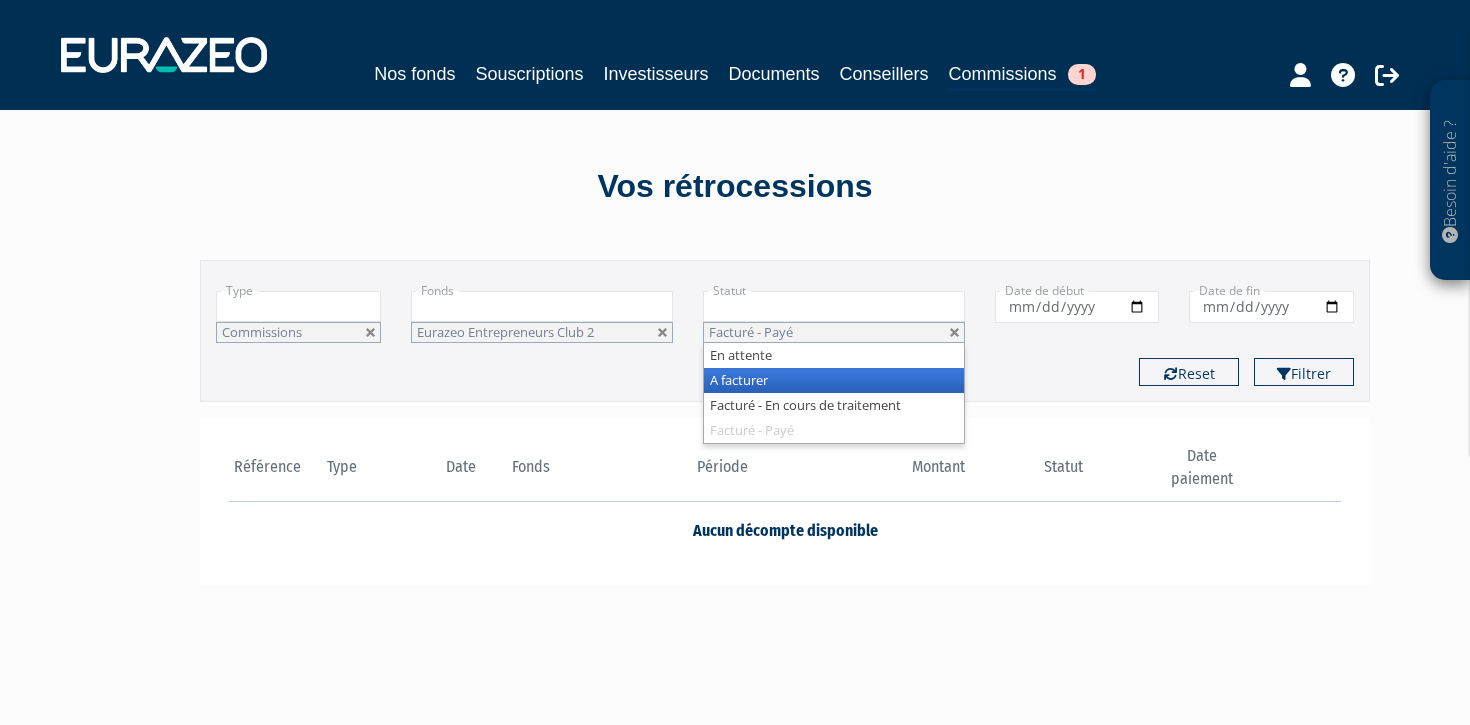 click on "A facturer" at bounding box center (834, 380) 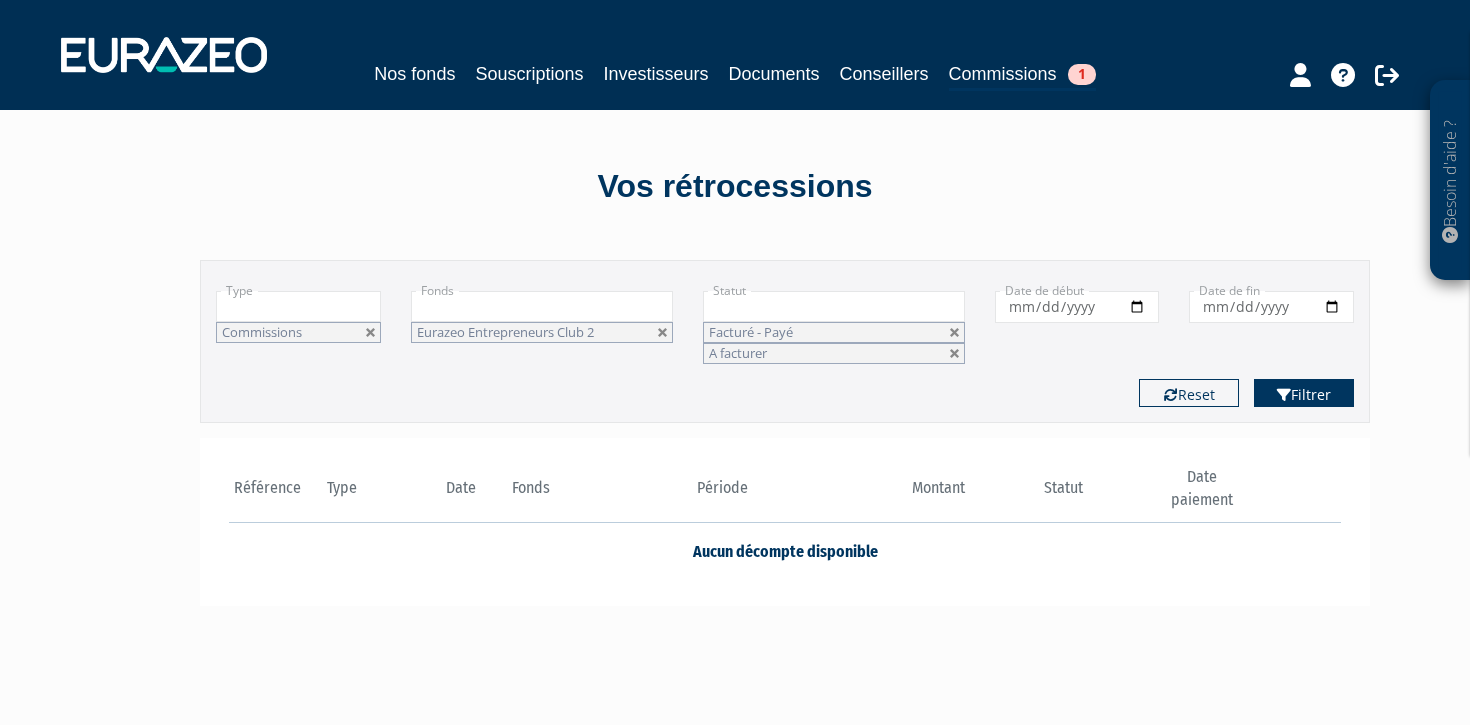 click on "Filtrer" at bounding box center (1304, 393) 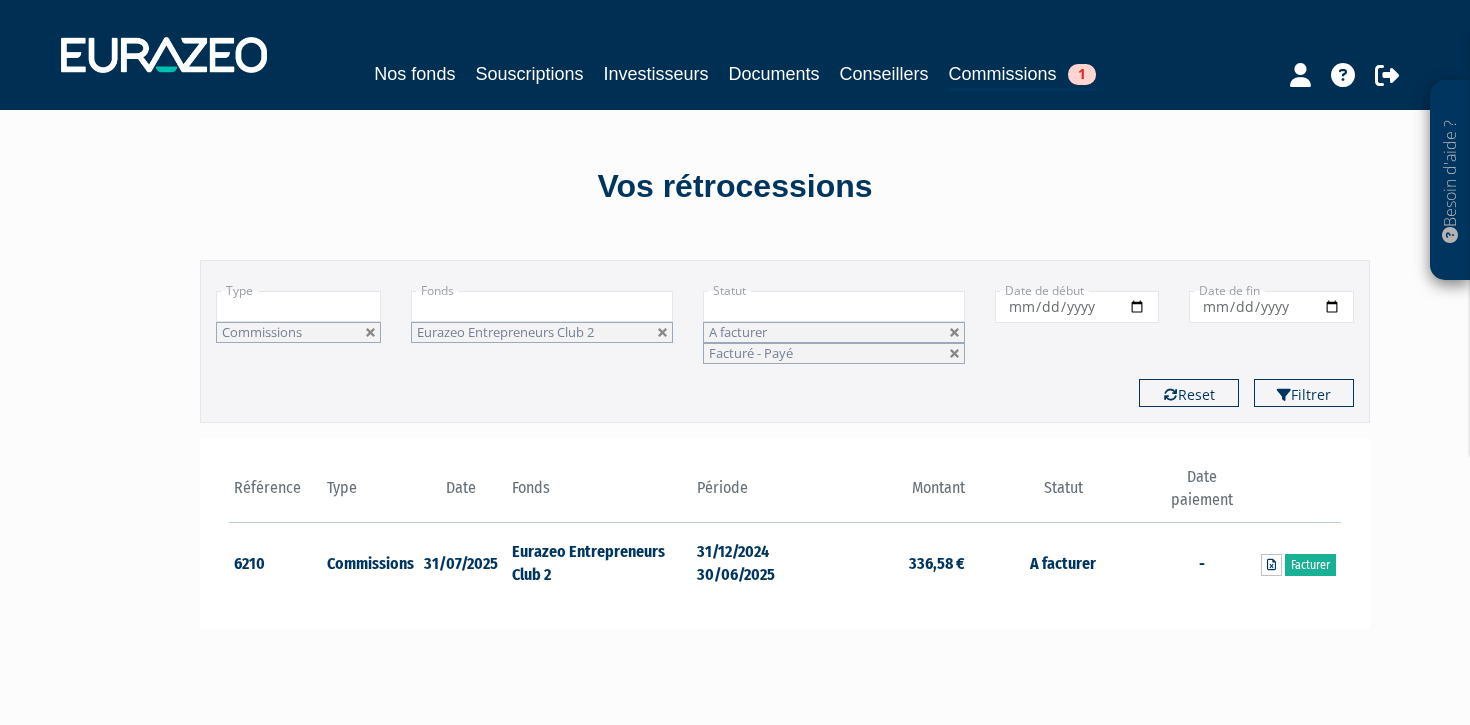 scroll, scrollTop: 0, scrollLeft: 0, axis: both 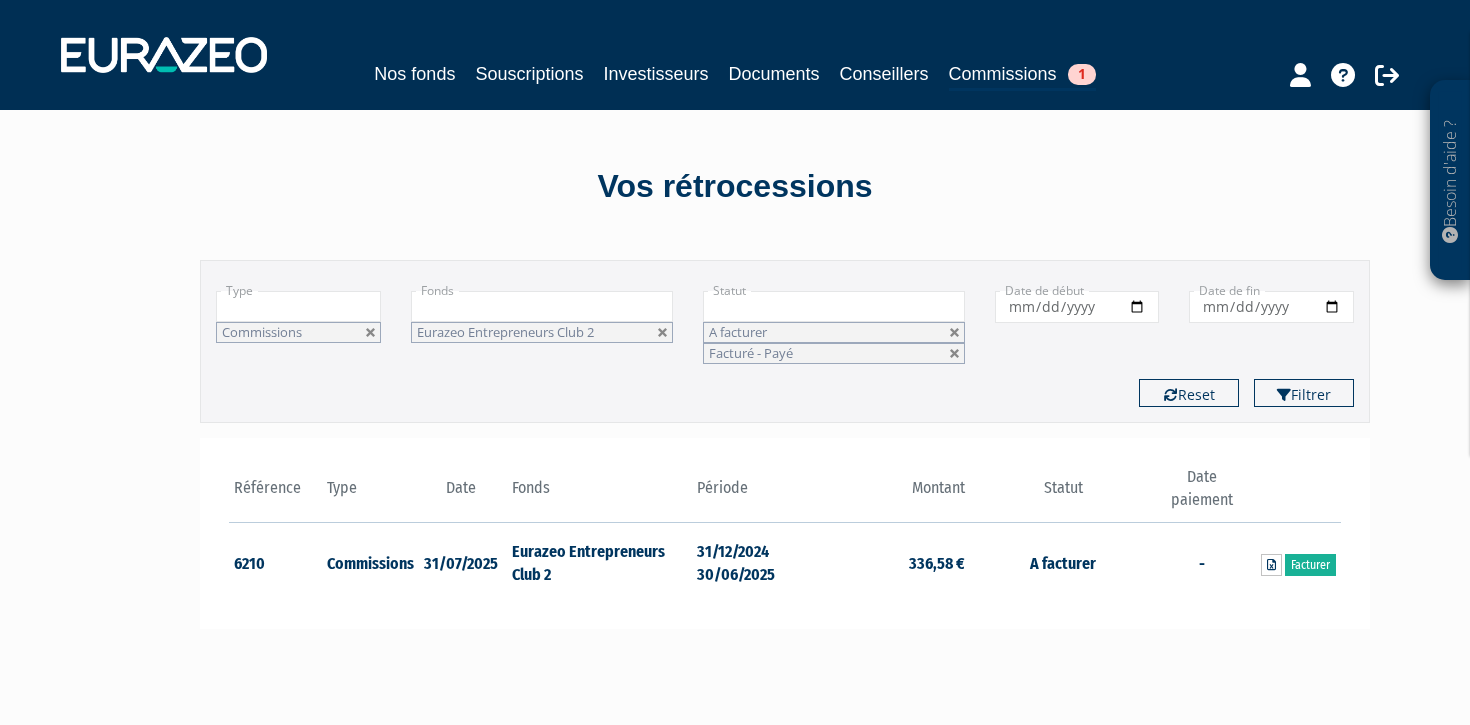 click at bounding box center (834, 306) 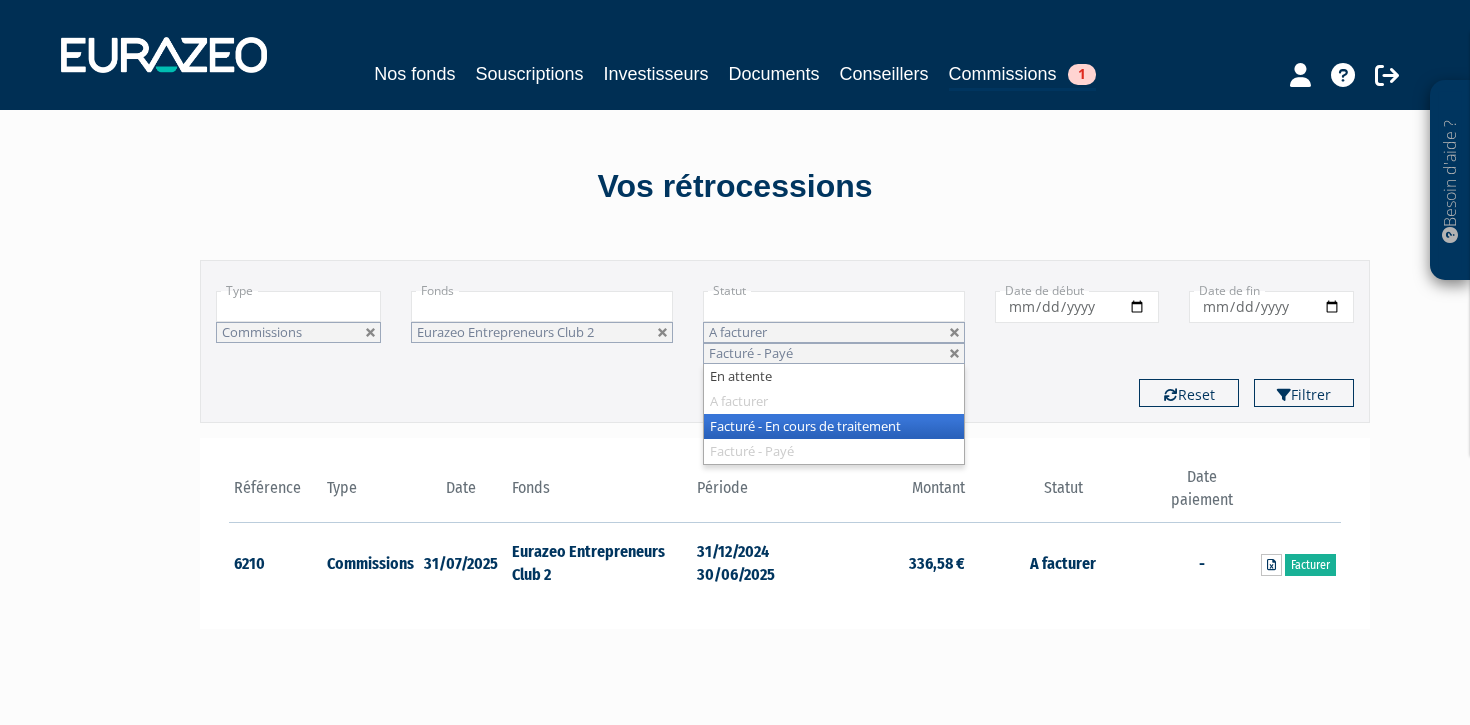 click on "Facturé - En cours de traitement" at bounding box center [834, 426] 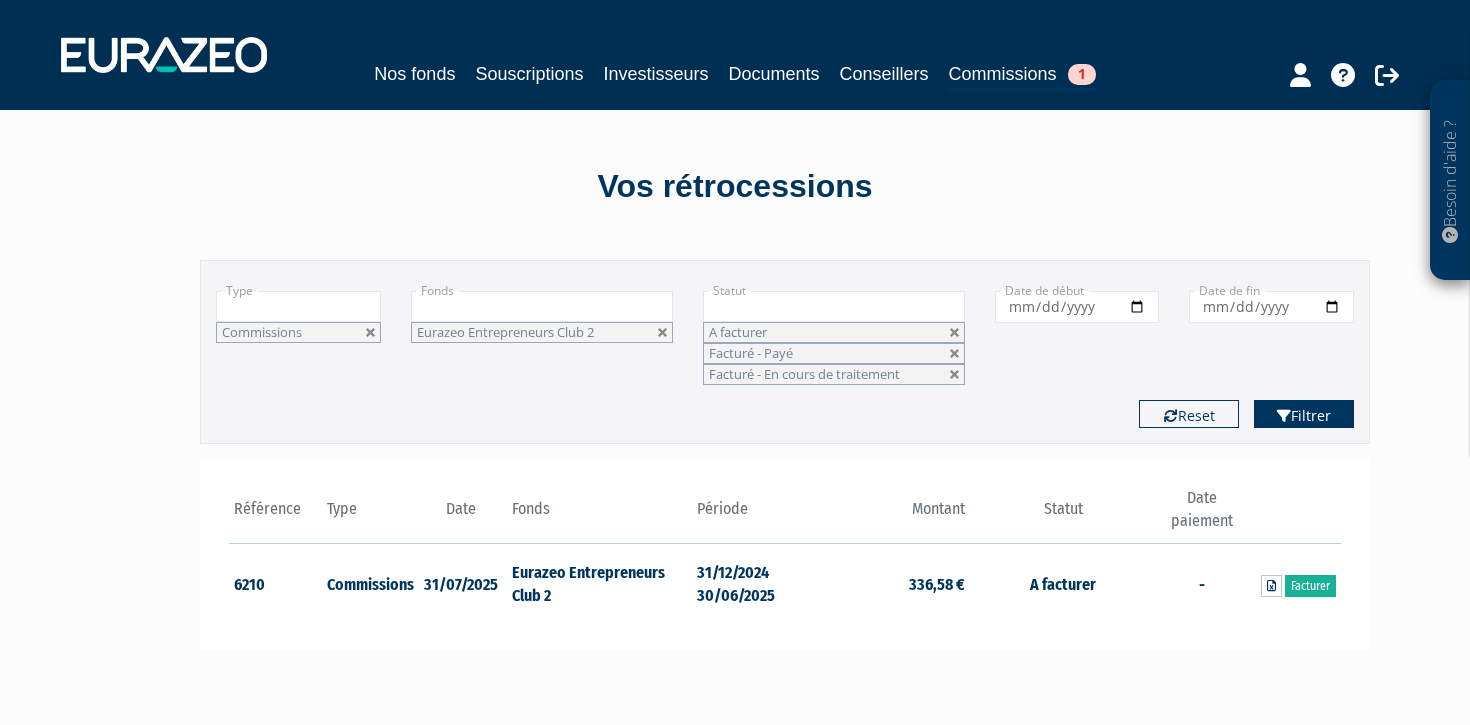 click on "Filtrer" at bounding box center [1304, 414] 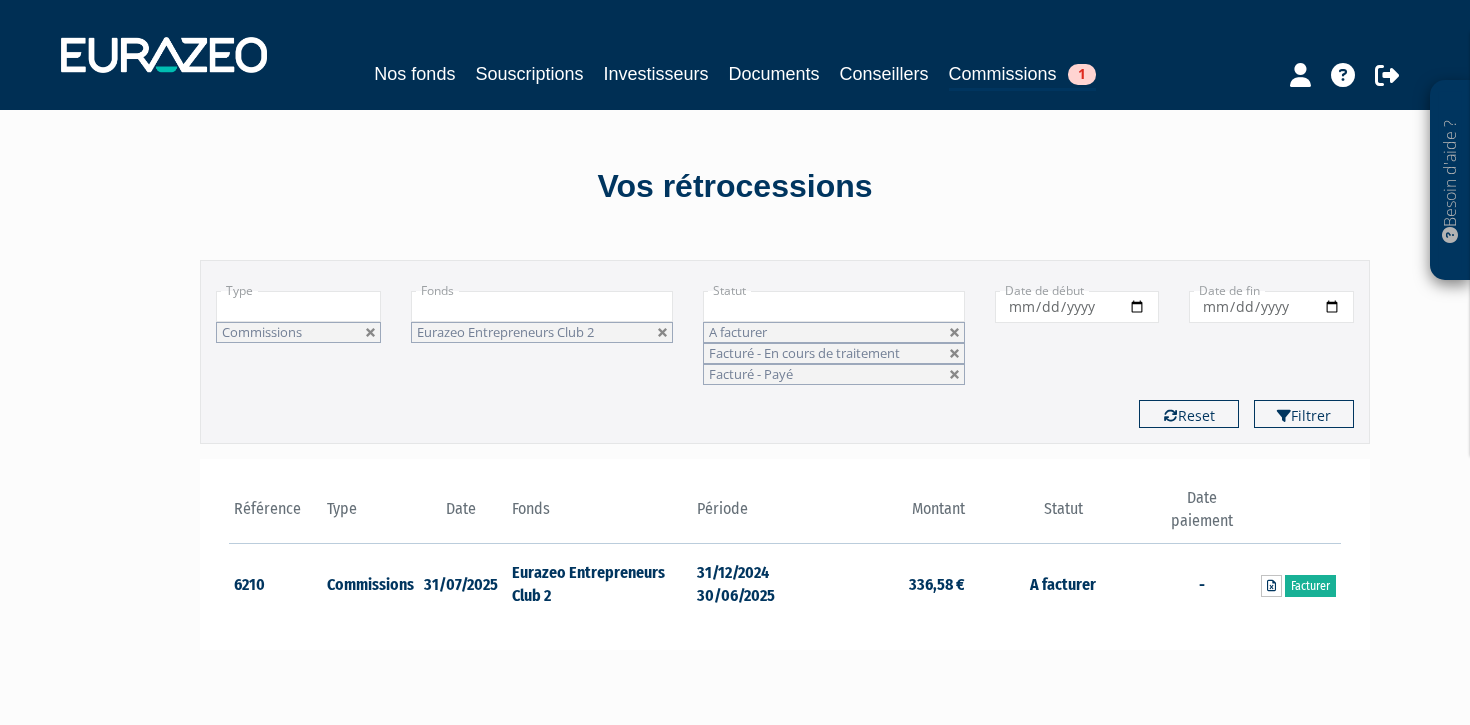 scroll, scrollTop: 0, scrollLeft: 0, axis: both 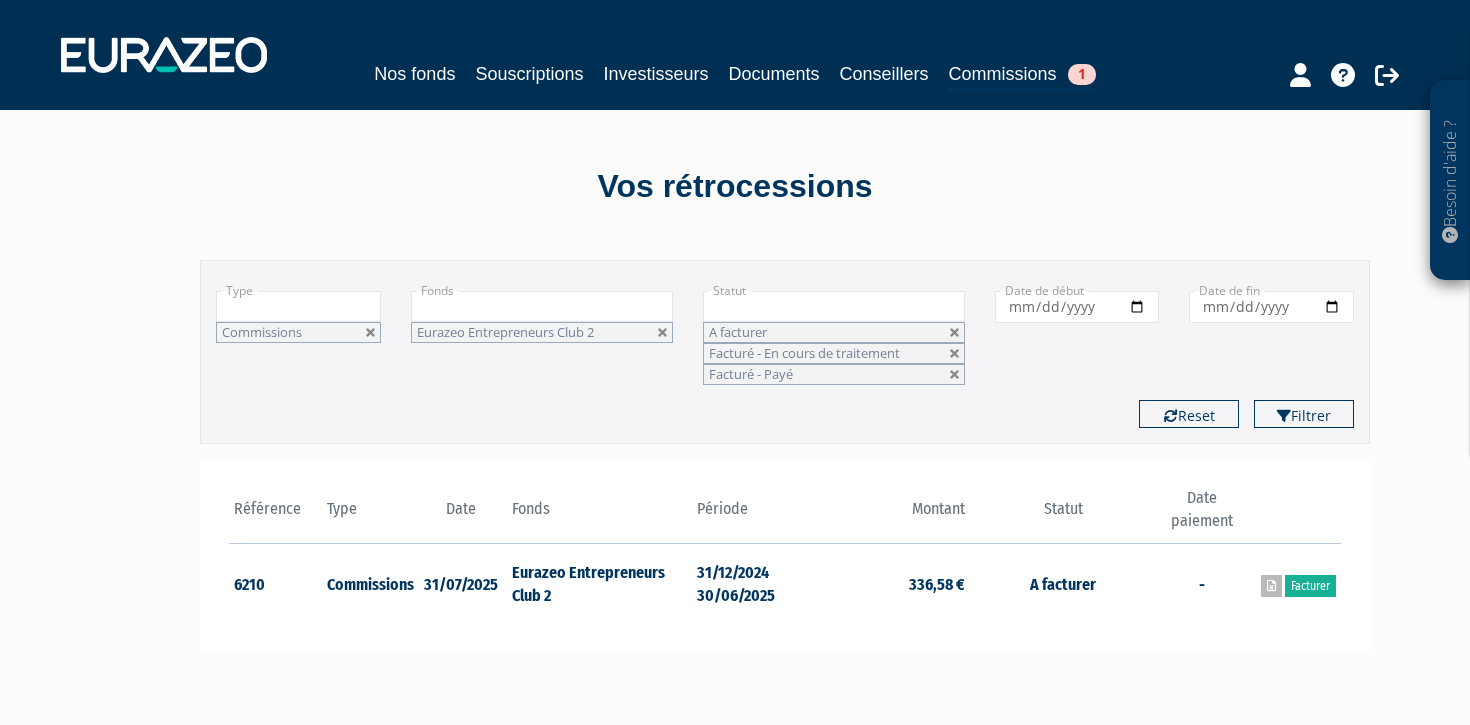 click at bounding box center [1271, 586] 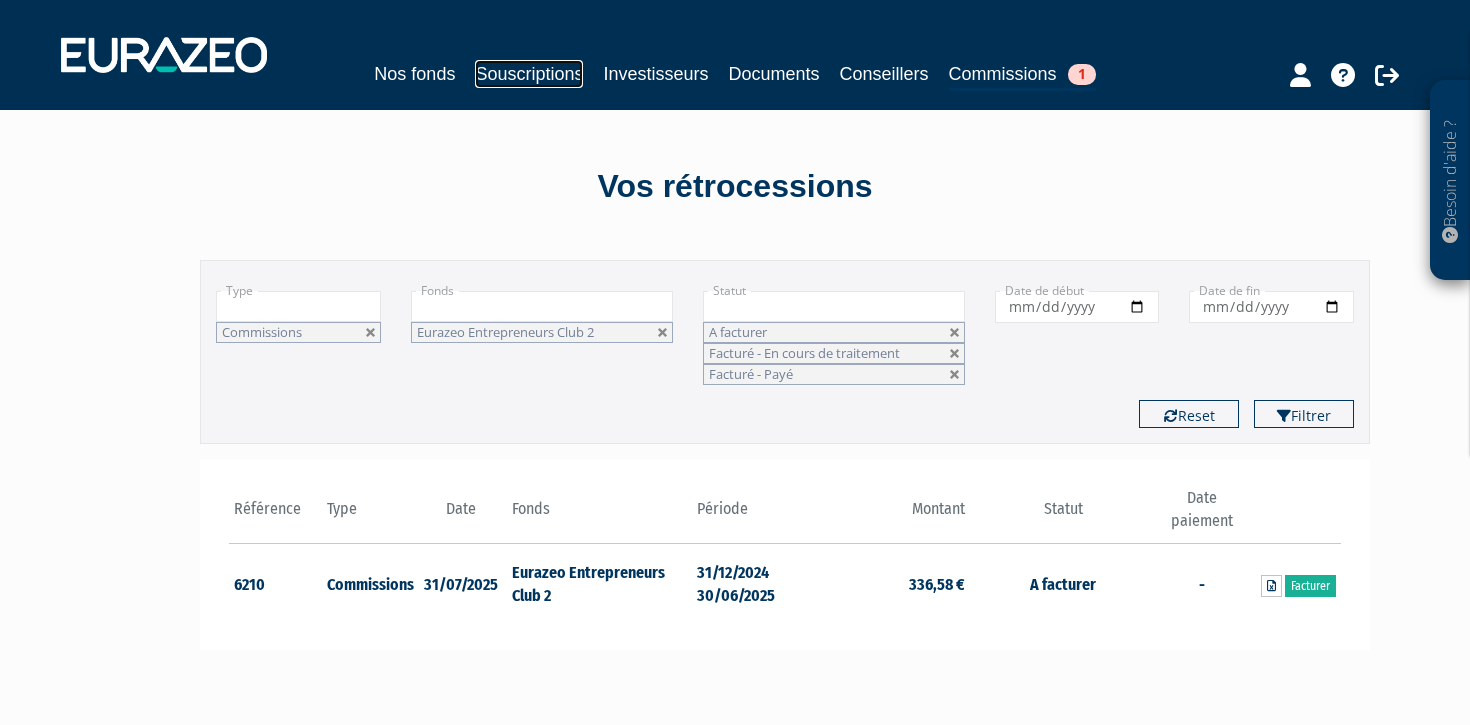 click on "Souscriptions" at bounding box center (529, 74) 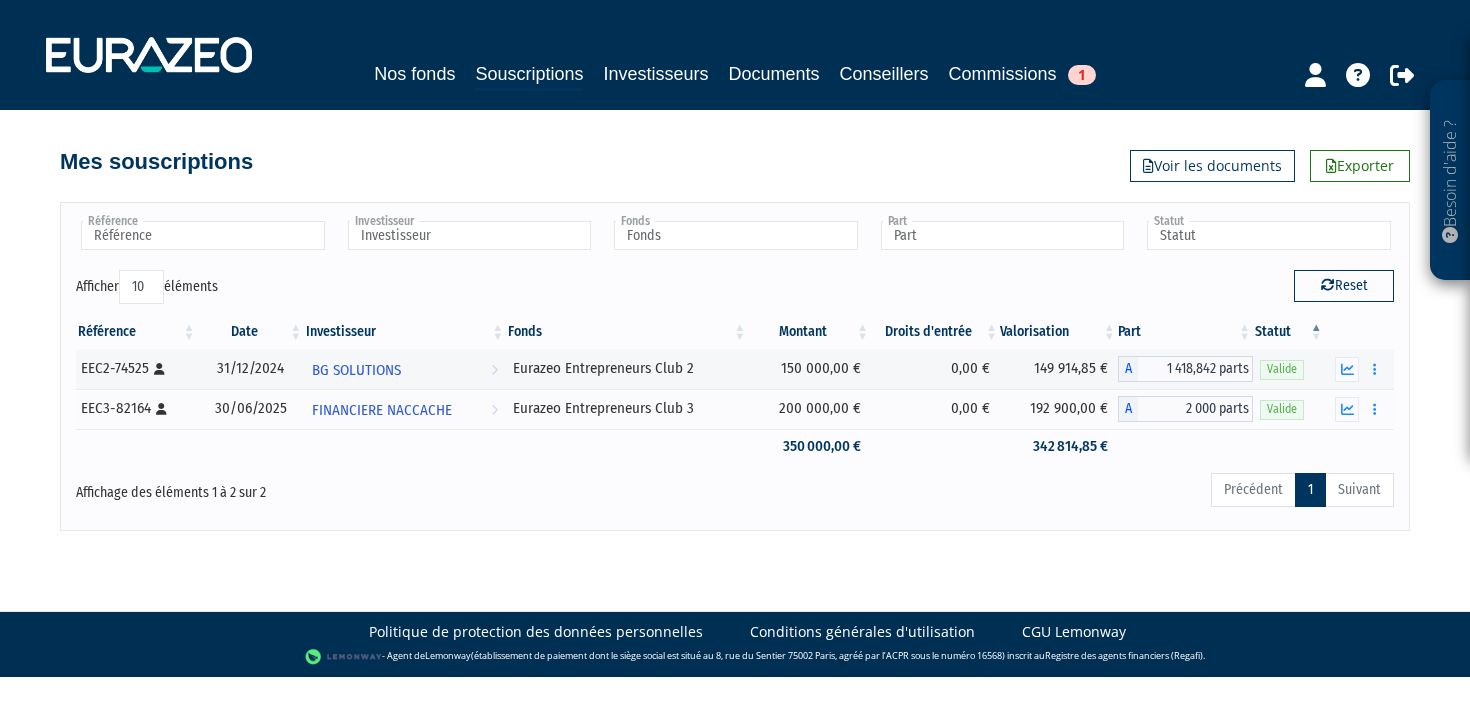 scroll, scrollTop: 0, scrollLeft: 0, axis: both 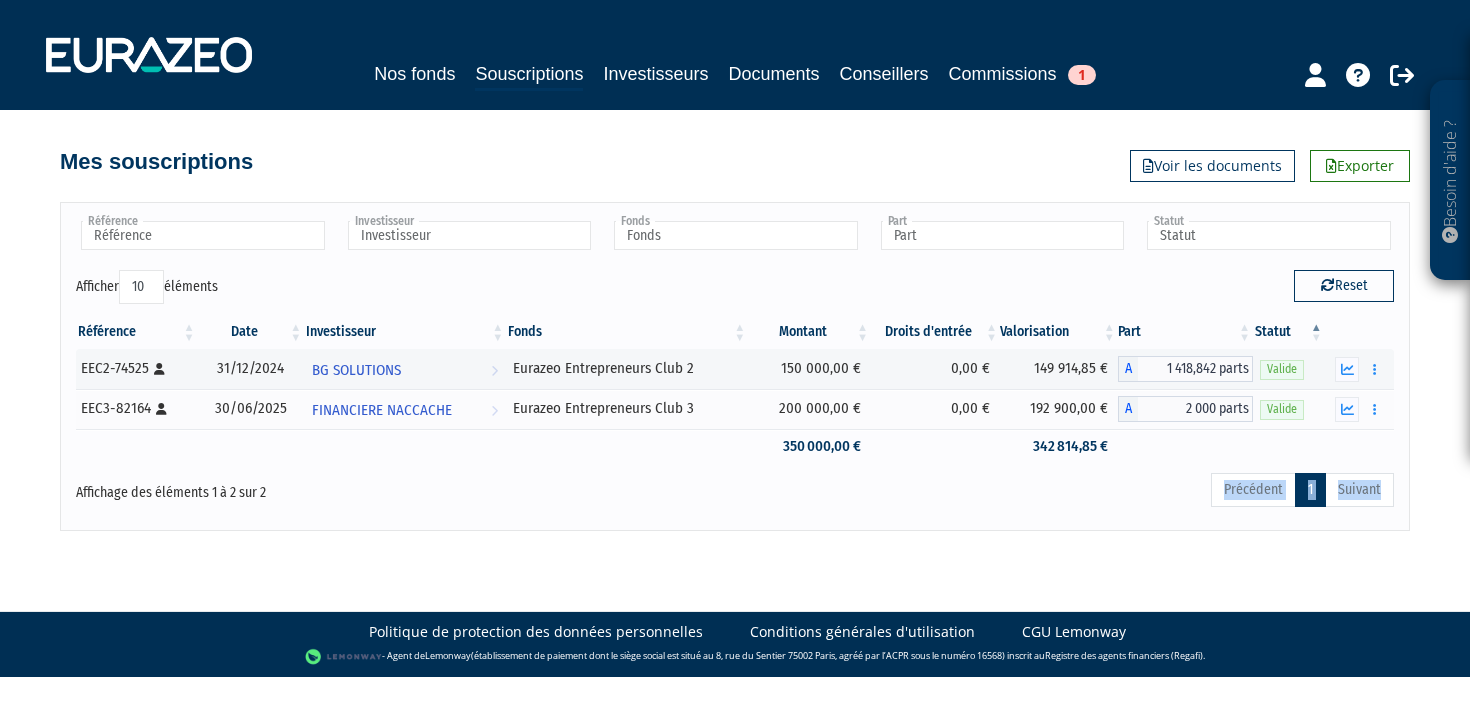 click on "Besoin d'aide ?
×
J'ai besoin d'aide
Si vous avez une question à propos du fonctionnement de votre espace partenaire, ou souhaitez contacter notre équipe vous pouvez :
Contactez-nous
[PHONE]
1" at bounding box center (735, 338) 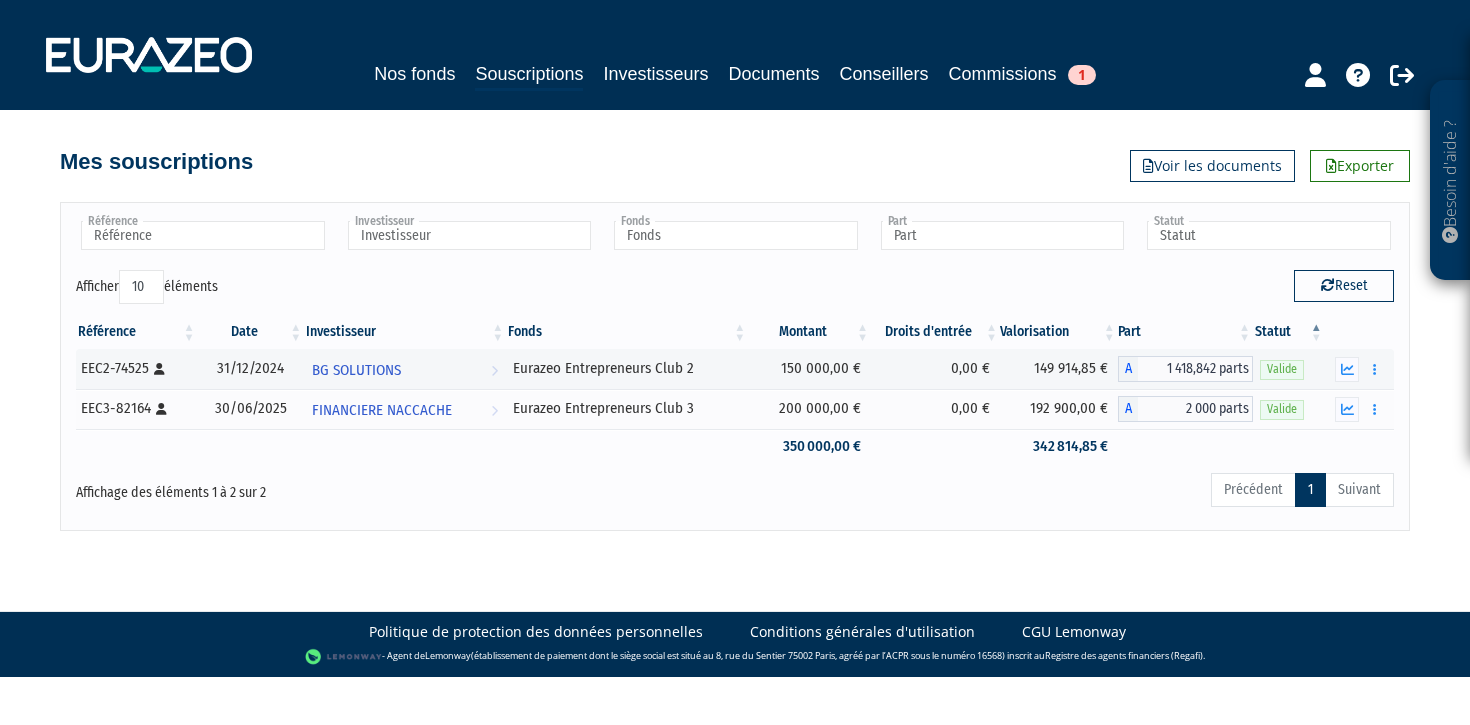 click on "Nos fonds Souscriptions  Investisseurs Documents Conseillers Commissions  1" at bounding box center [734, 75] 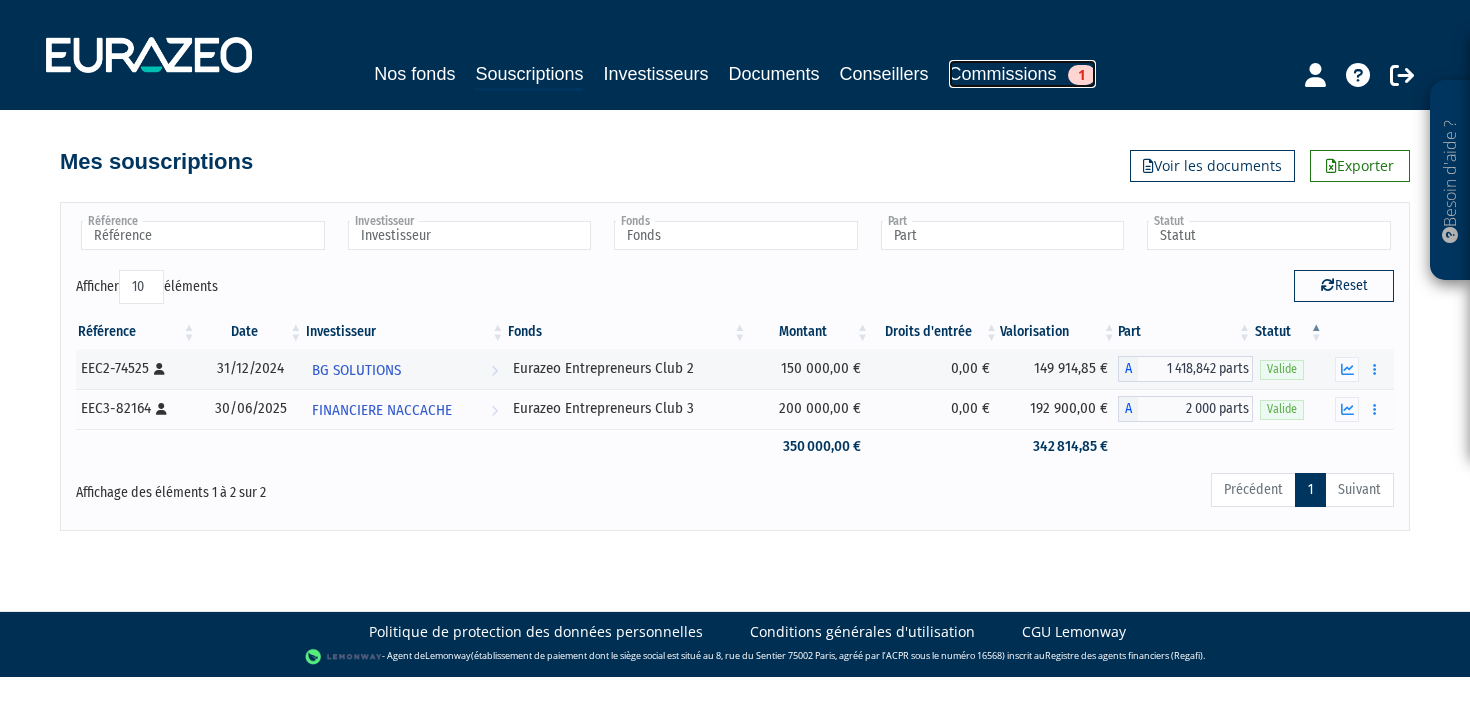 click on "1" at bounding box center (1082, 75) 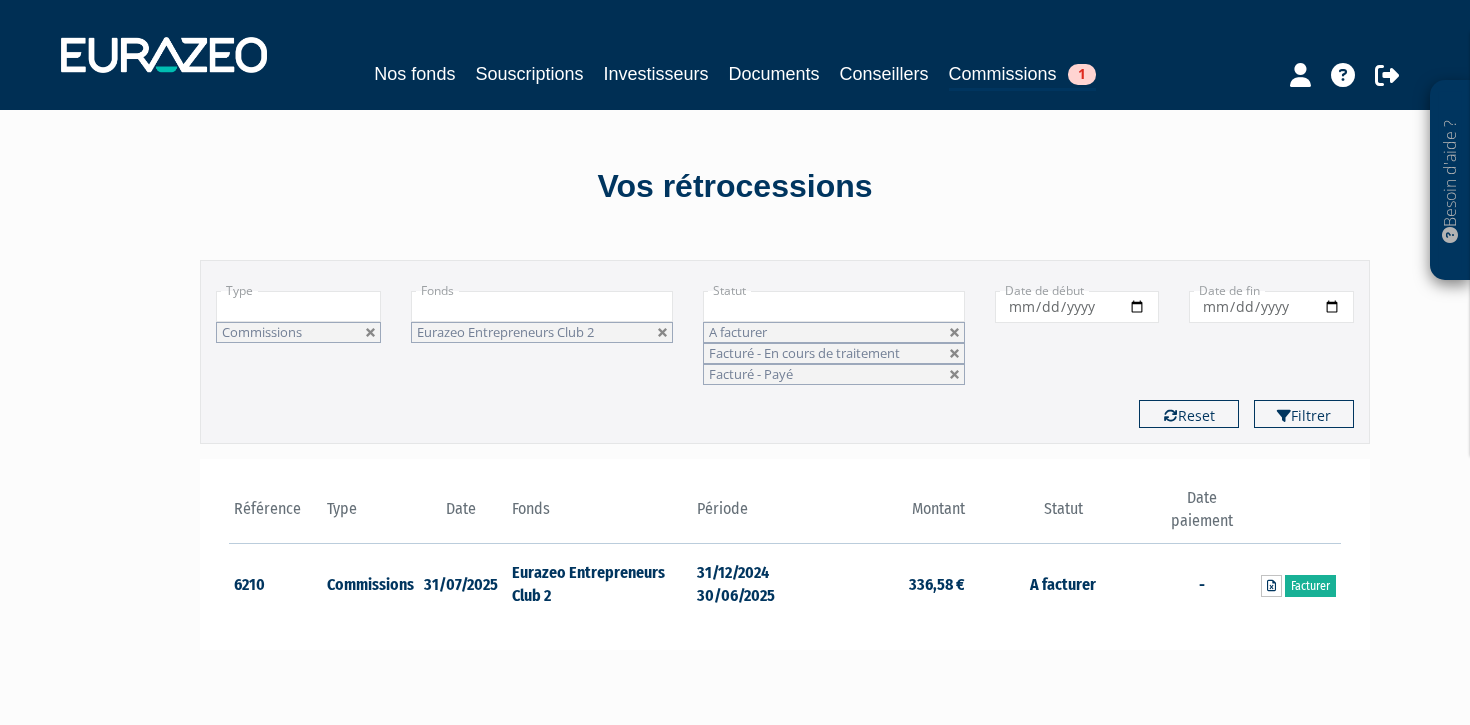 scroll, scrollTop: 0, scrollLeft: 0, axis: both 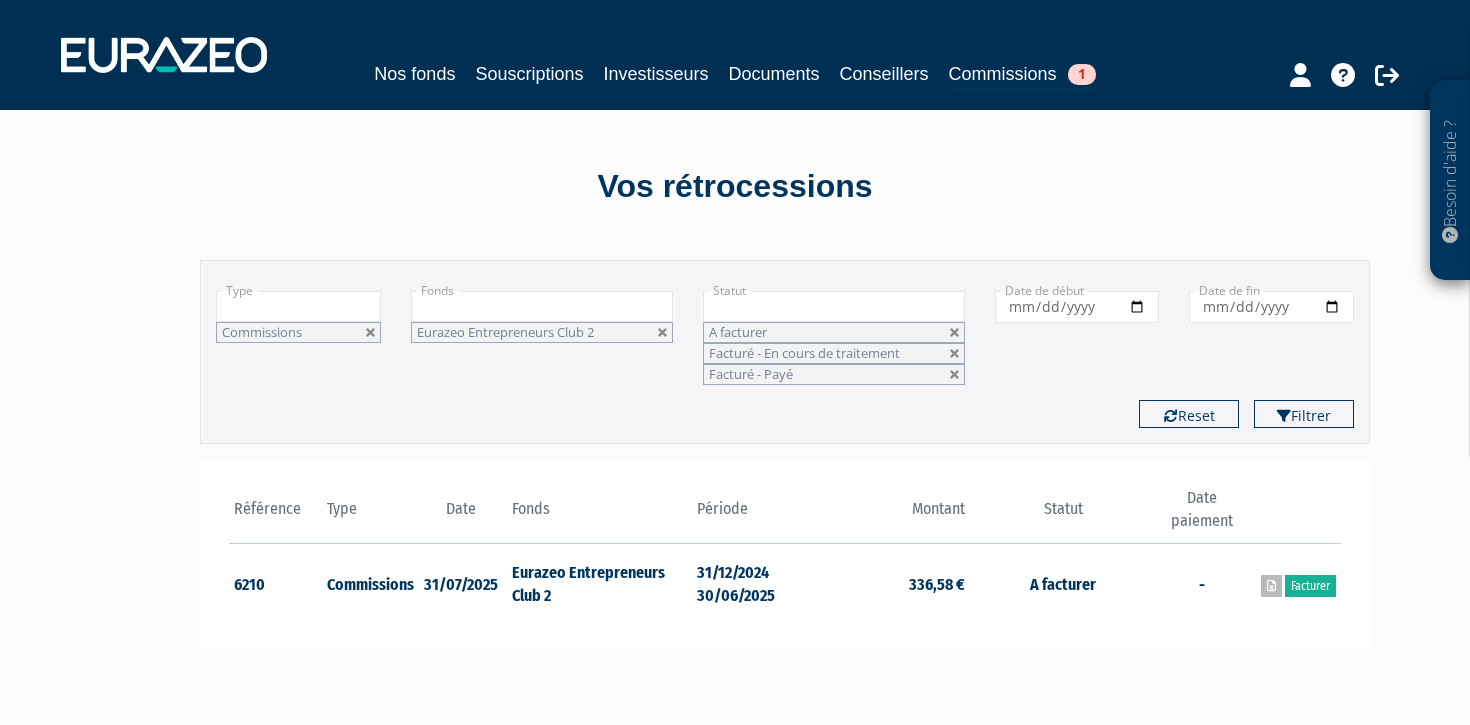 click at bounding box center (1271, 586) 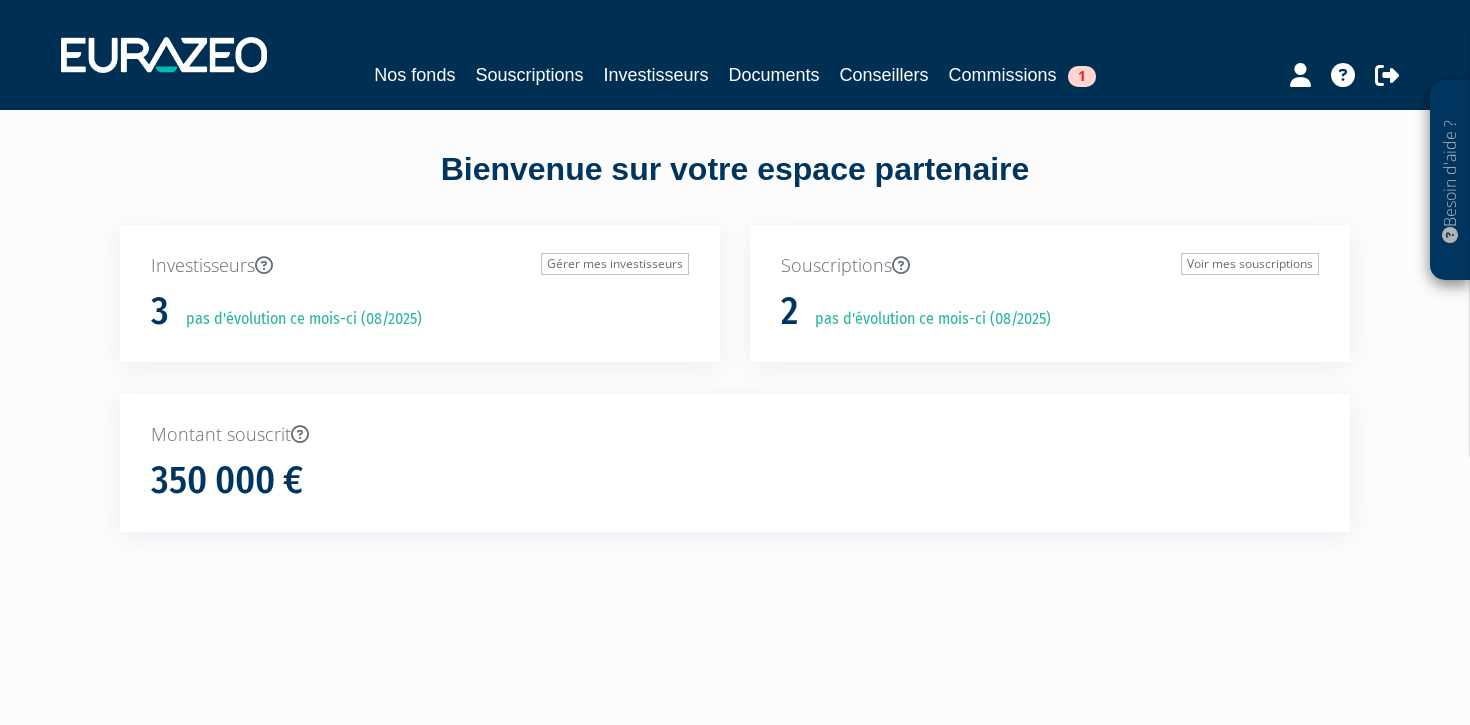 scroll, scrollTop: 0, scrollLeft: 0, axis: both 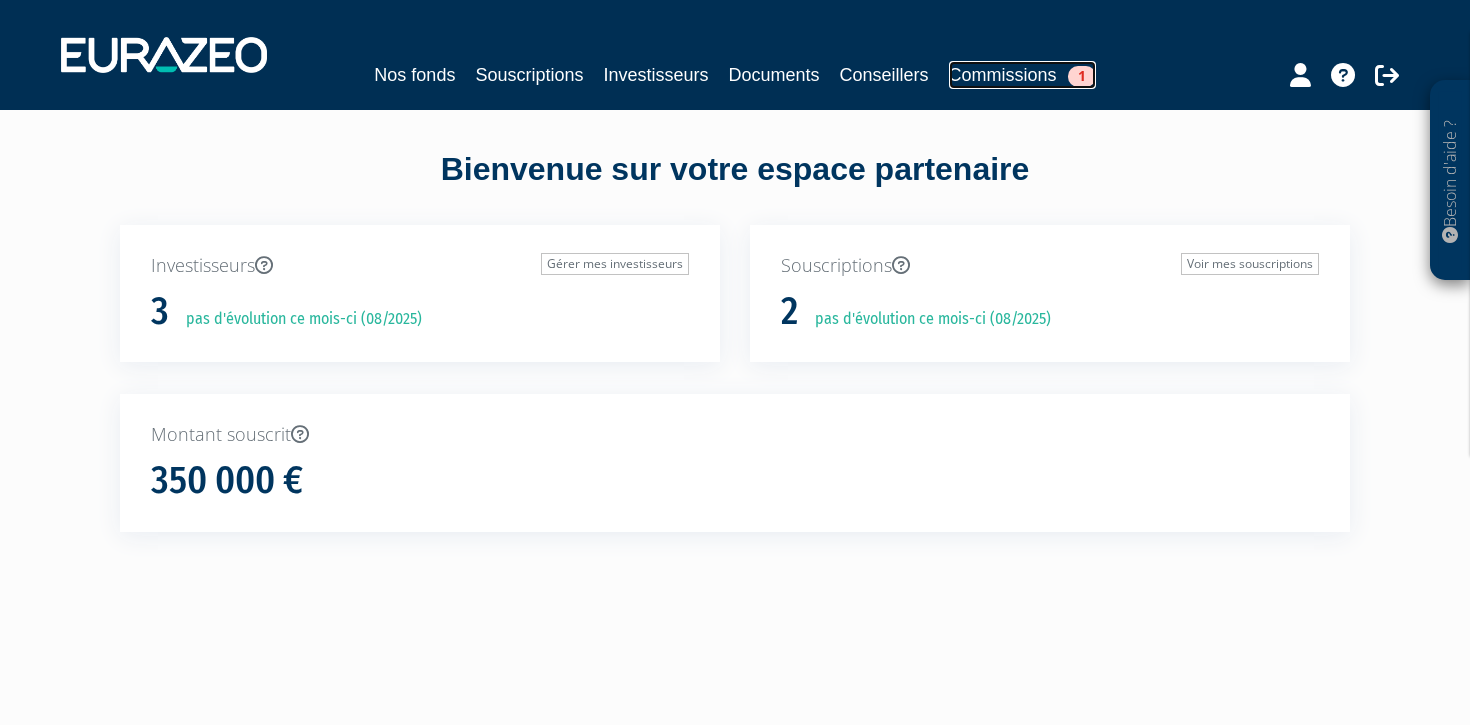 click on "1" at bounding box center (1082, 76) 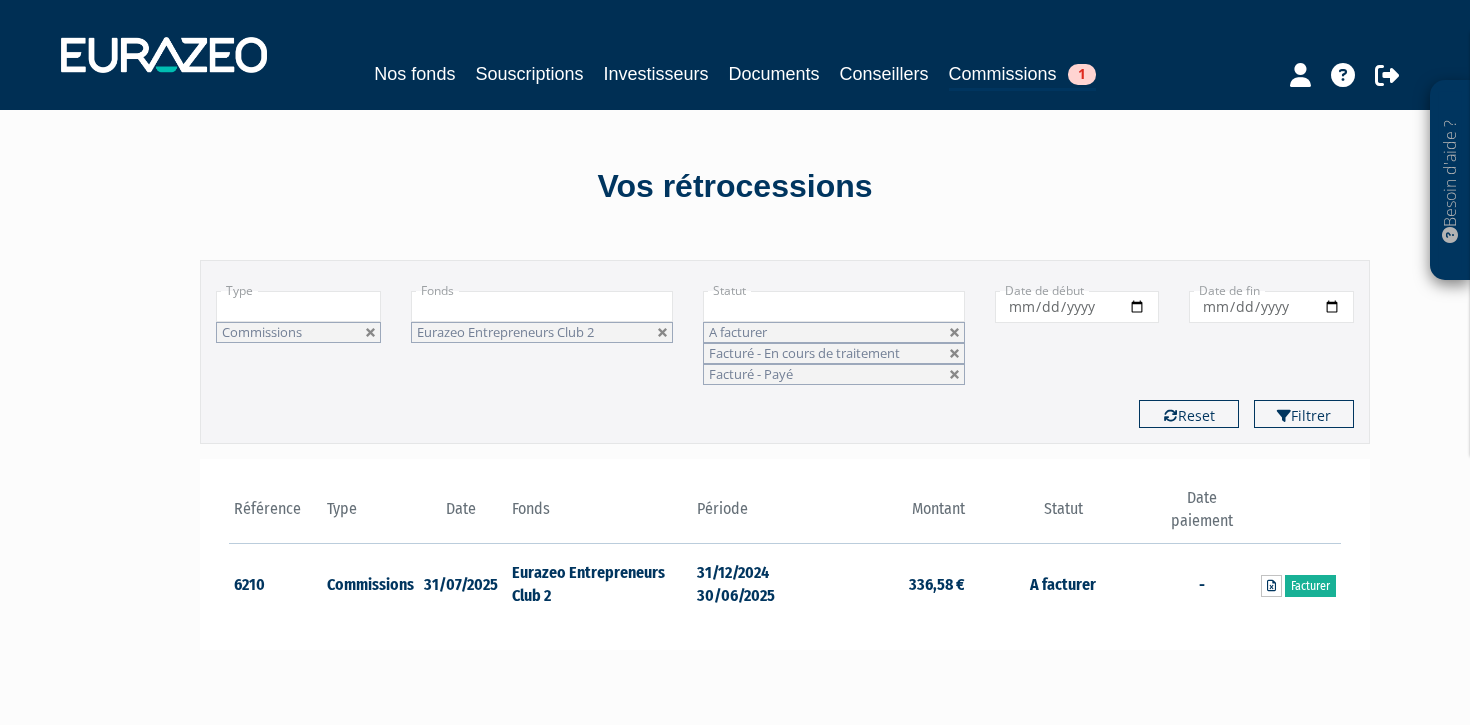scroll, scrollTop: 0, scrollLeft: 0, axis: both 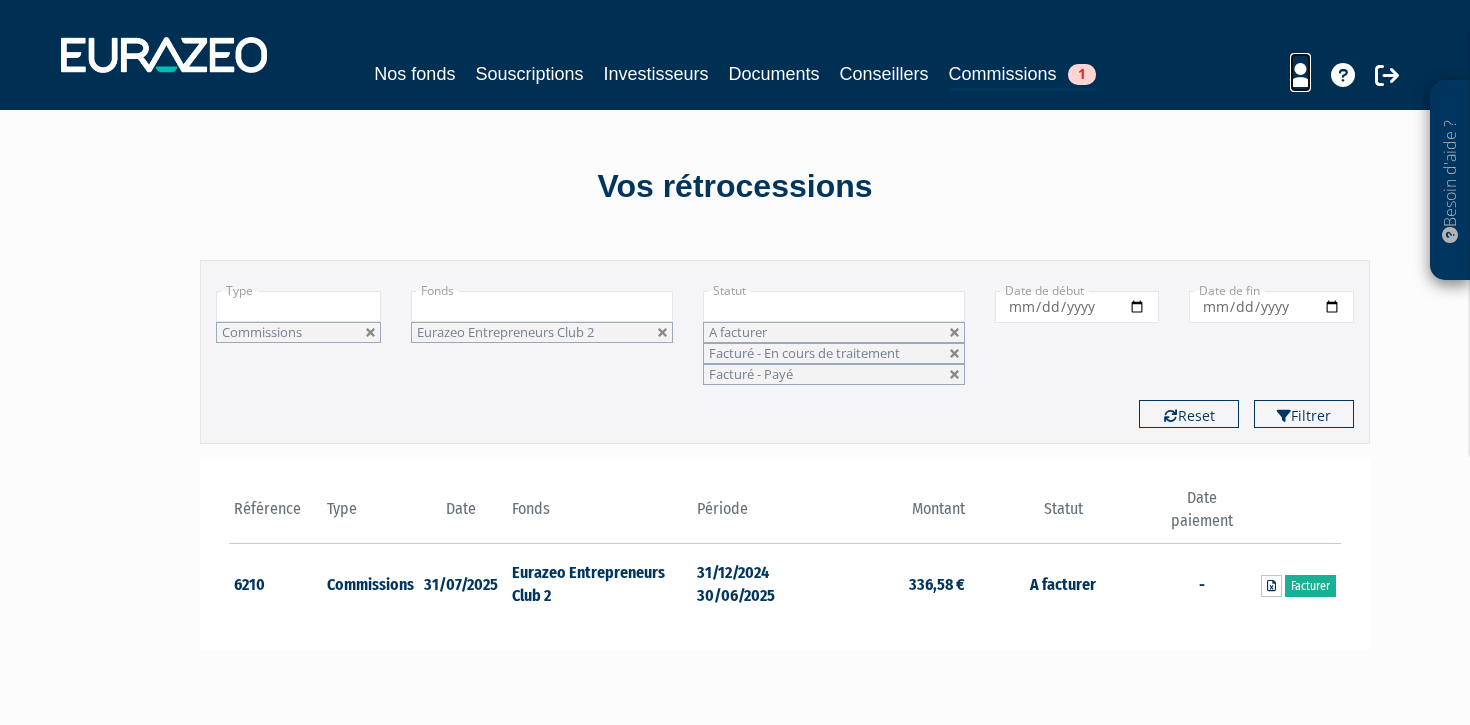 click at bounding box center [1300, 75] 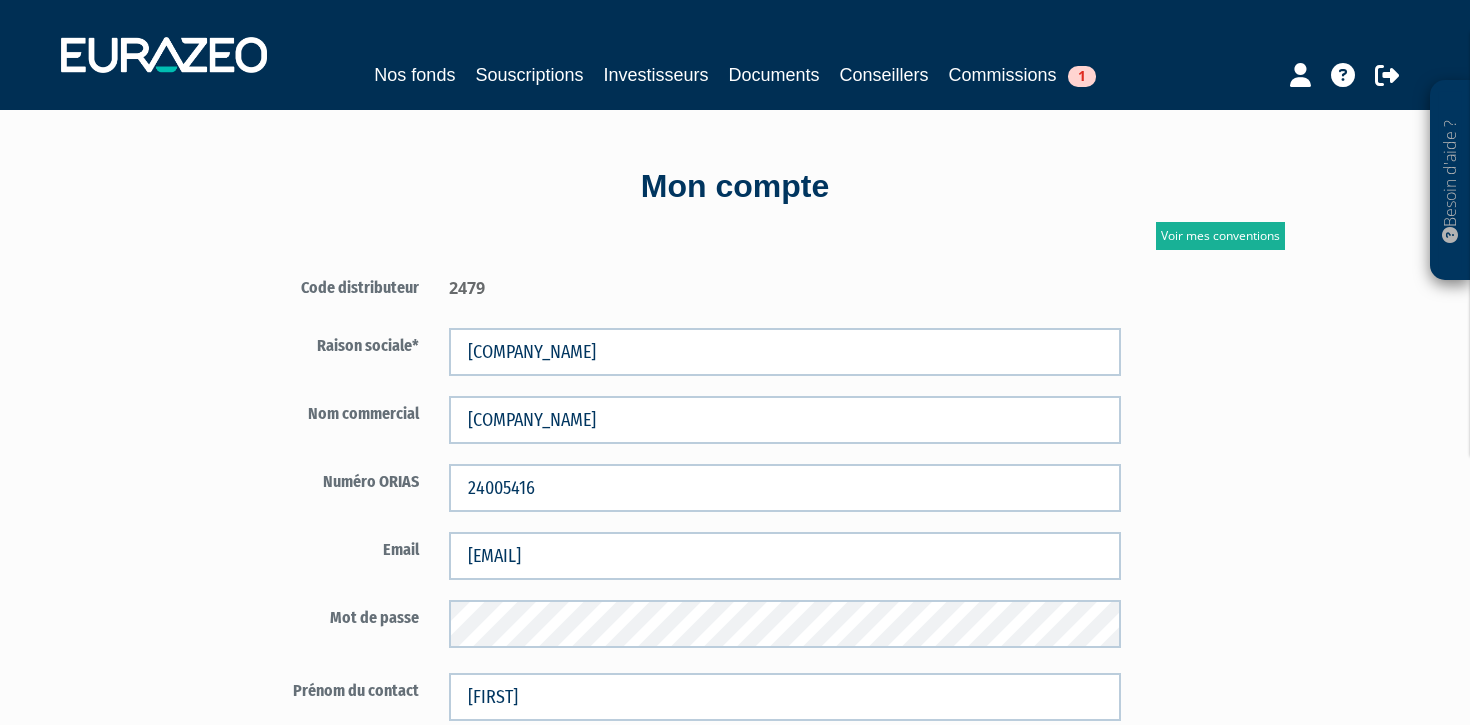 scroll, scrollTop: 0, scrollLeft: 0, axis: both 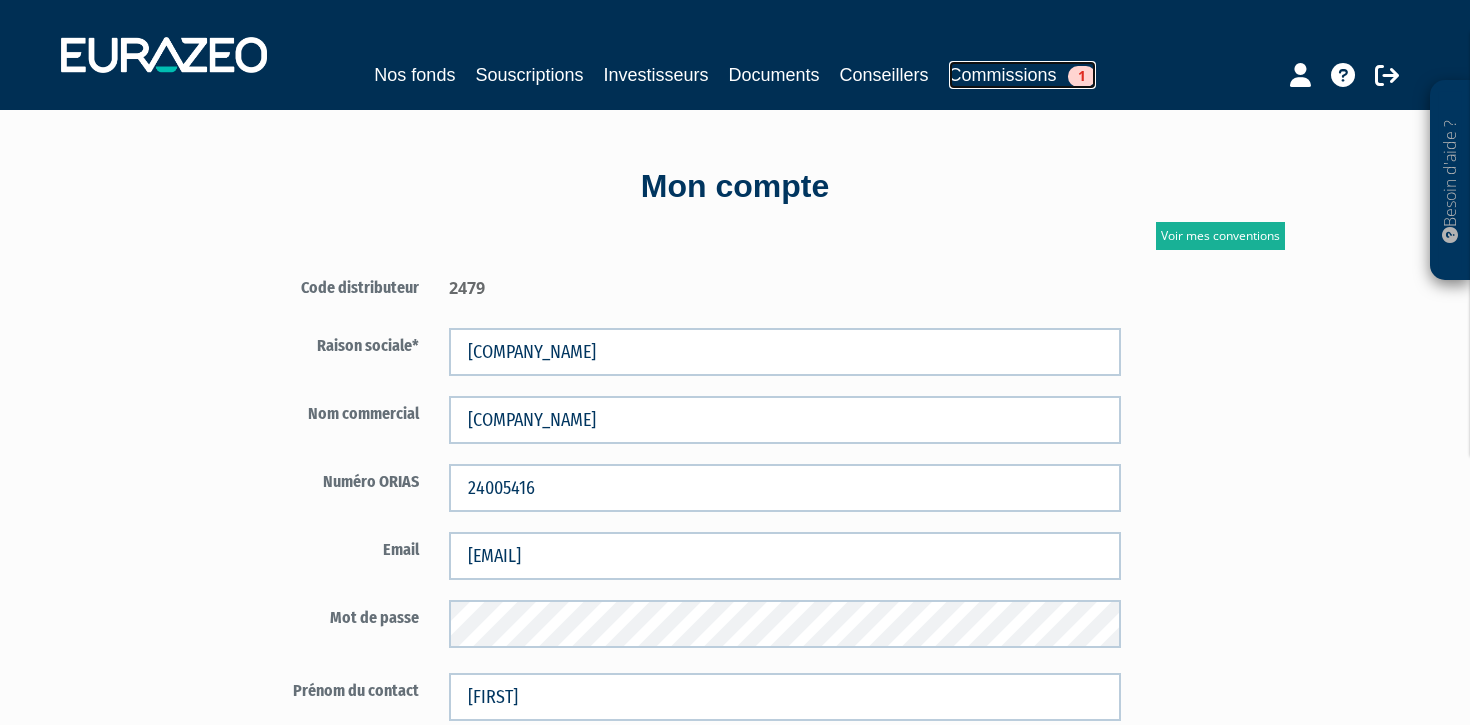 click on "Commissions  1" at bounding box center [1022, 75] 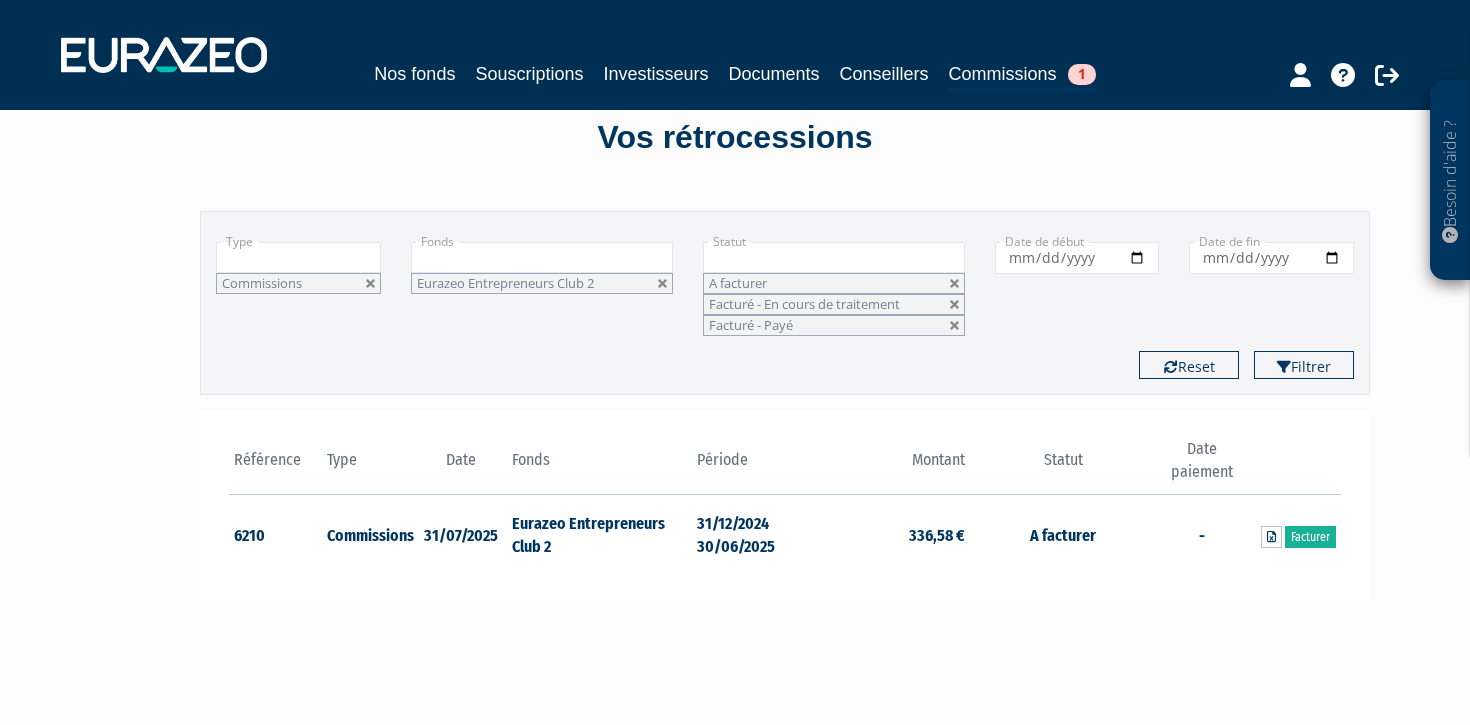 scroll, scrollTop: 46, scrollLeft: 0, axis: vertical 